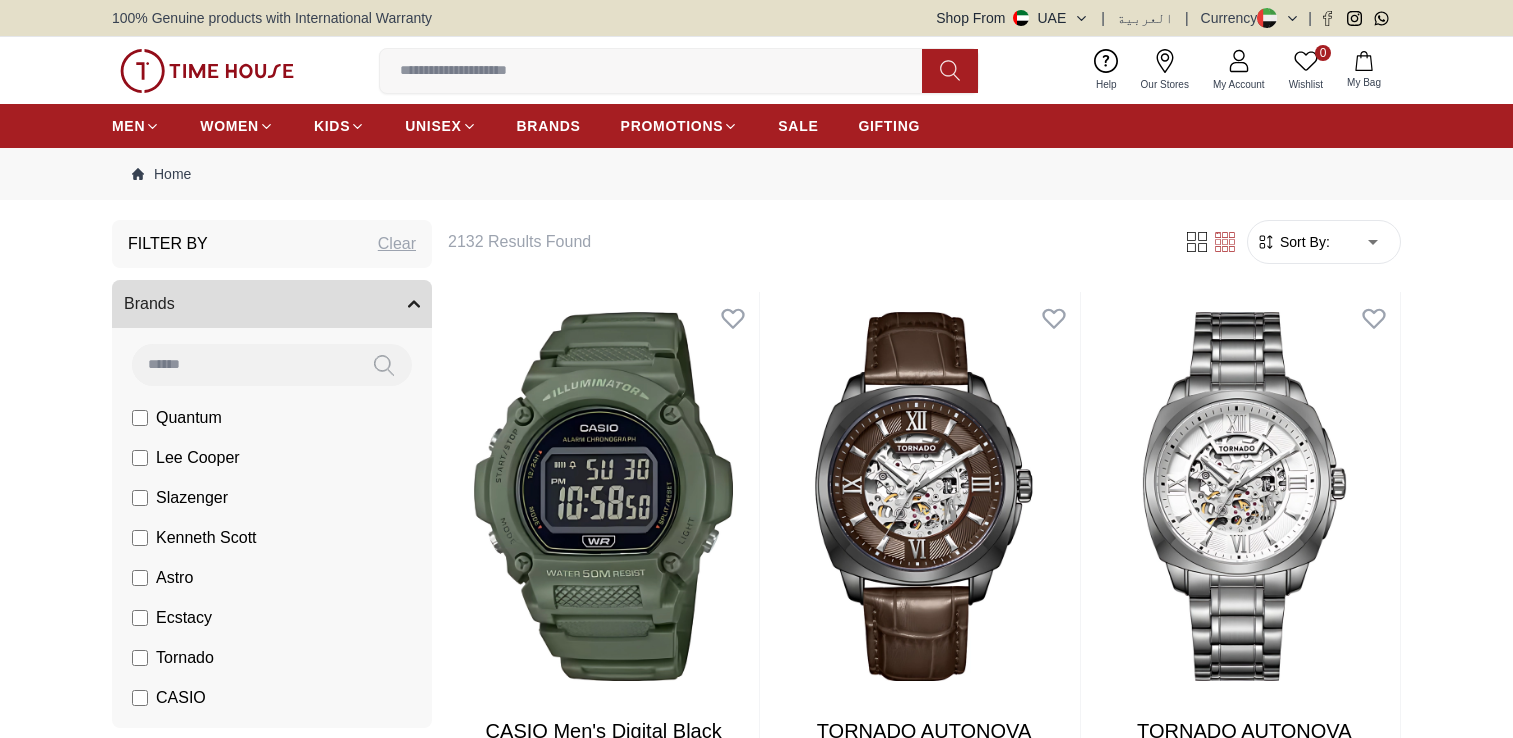 scroll, scrollTop: 0, scrollLeft: 0, axis: both 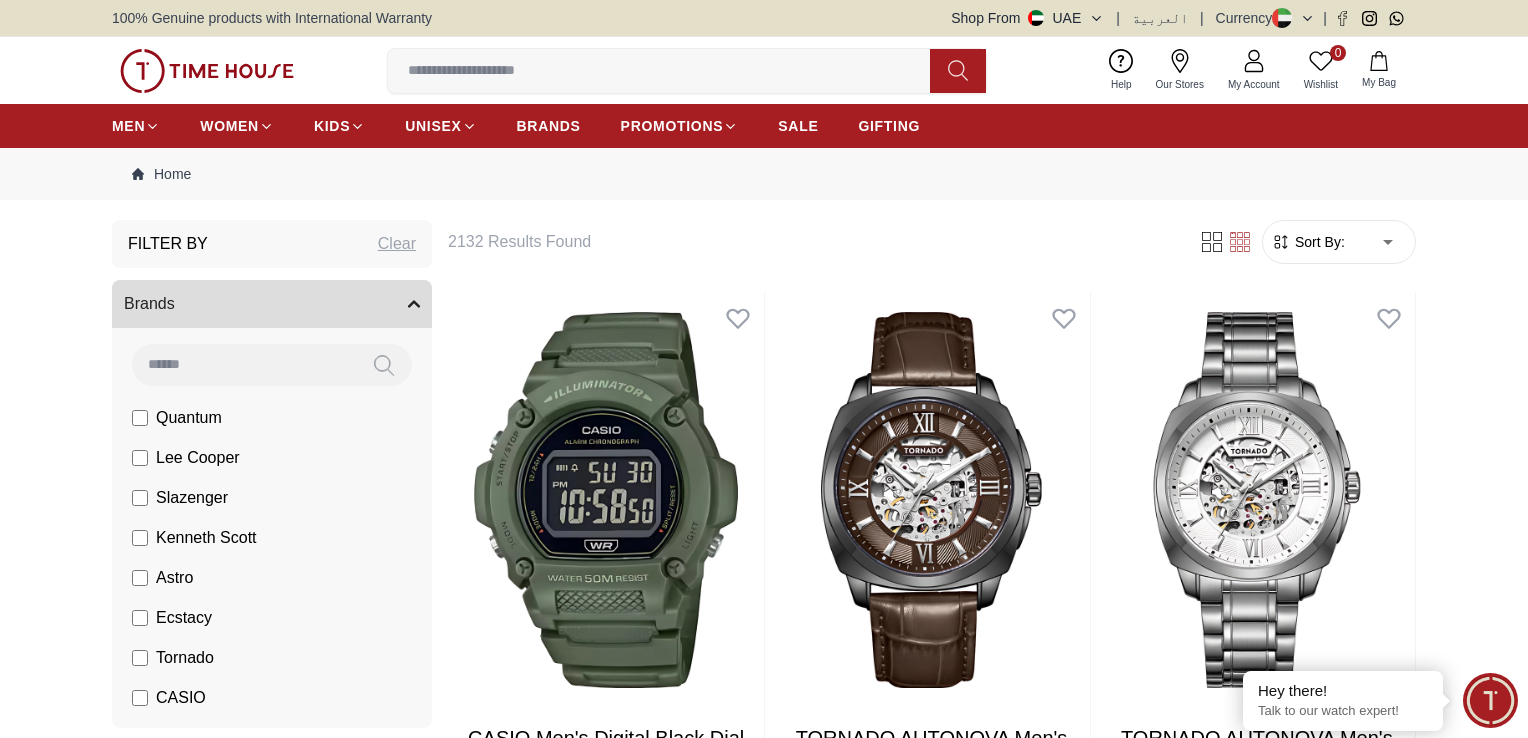 click on "100% Genuine products with International Warranty Shop From UAE | العربية |  Currency   | 0 Wishlist Help Our Stores My Account 0 Wishlist My Bag MEN WOMEN KIDS UNISEX BRANDS PROMOTIONS SALE GIFTING Home    Filter By Clear Brands Quantum Lee Cooper Slazenger Kenneth Scott Astro Ecstacy Tornado CASIO CITIZEN GUESS ORIENT Michael Kors Armani Exchange Police Ducati CERRUTI 1881 G-Shock Lee Cooper Accessories Tsar Bomba Color Black Green Blue Red Dark Blue Silver Silver / Black Orange Rose Gold Grey White Mop White White / Rose Gold Silver / Silver Dark Blue / Silver Silver / Gold Silver / Rose Gold Black / Black Black / Silver Black / Rose Gold Gold Yellow Dark Green Brown White / Silver Light Blue Black /Rose Gold Black /Grey Black /Red Black /Black Black / Rose Gold / Black Rose Gold / Black Rose Gold / Black / Black White Mop / Silver Blue / Rose Gold Pink Green /Silver Purple Silver Silver Silver / Blue Black  / Rose Gold Green / Green Blue / Black Blue / Blue Titanum Navy Blue Military Green Black" at bounding box center (764, 2625) 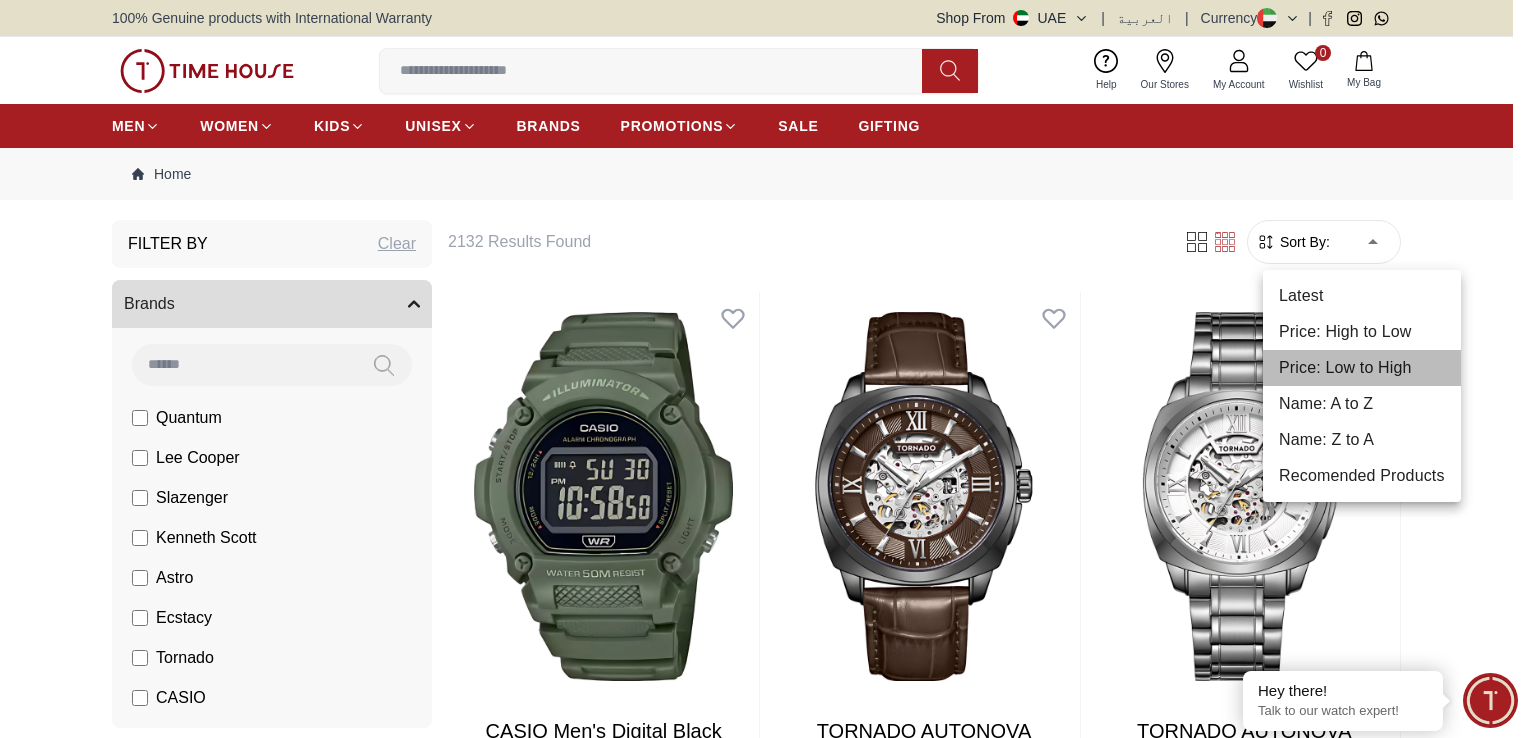 click on "Price: Low to High" at bounding box center (1362, 368) 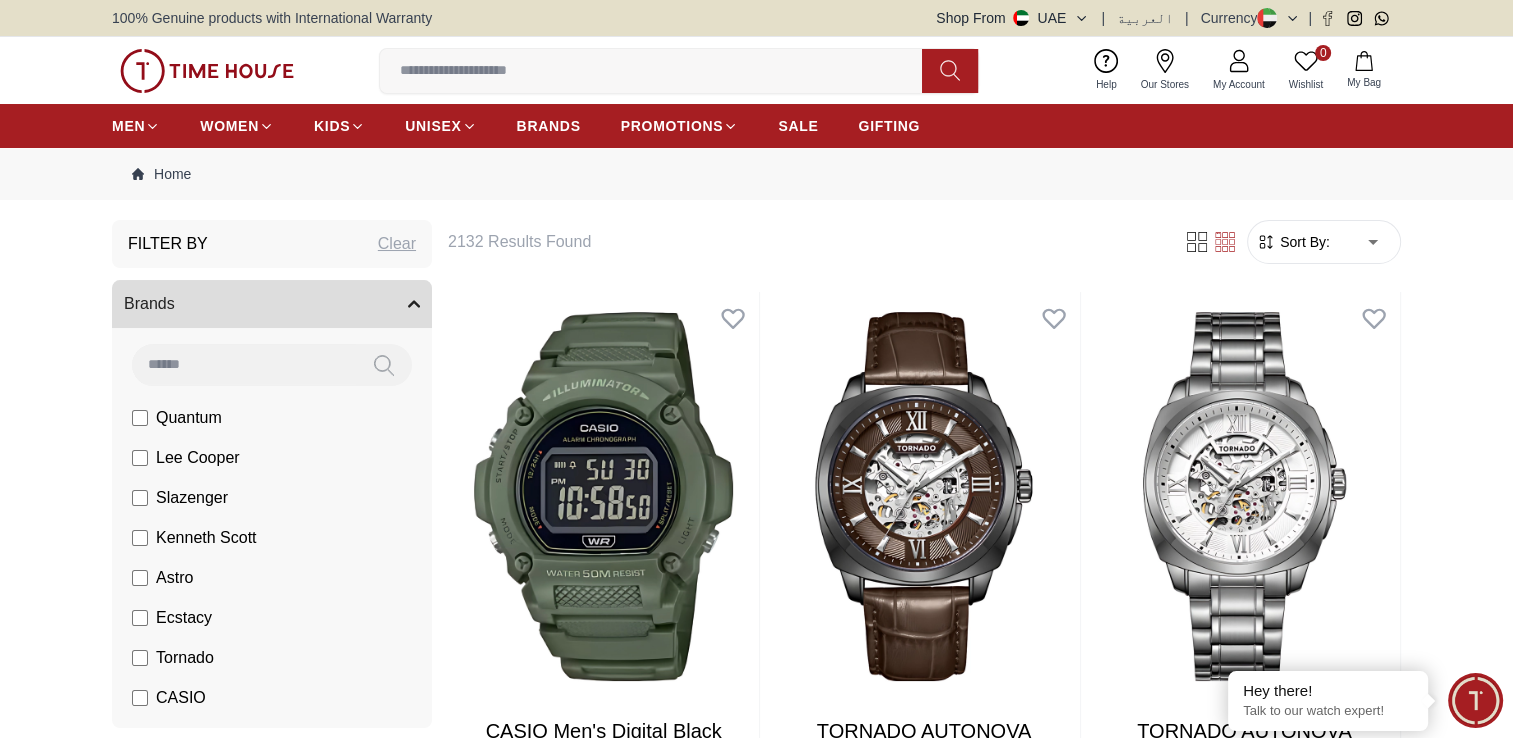 type on "*" 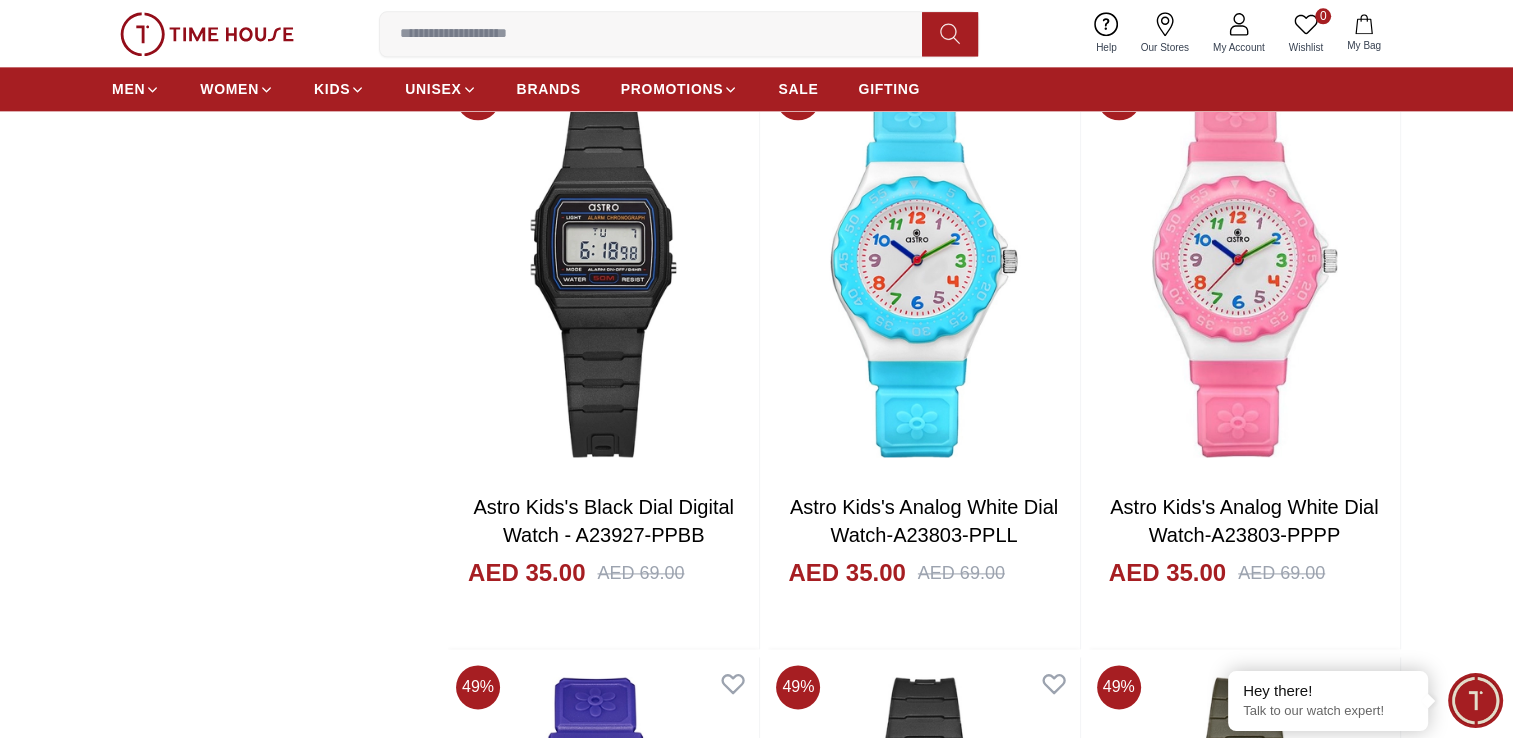 scroll, scrollTop: 2800, scrollLeft: 0, axis: vertical 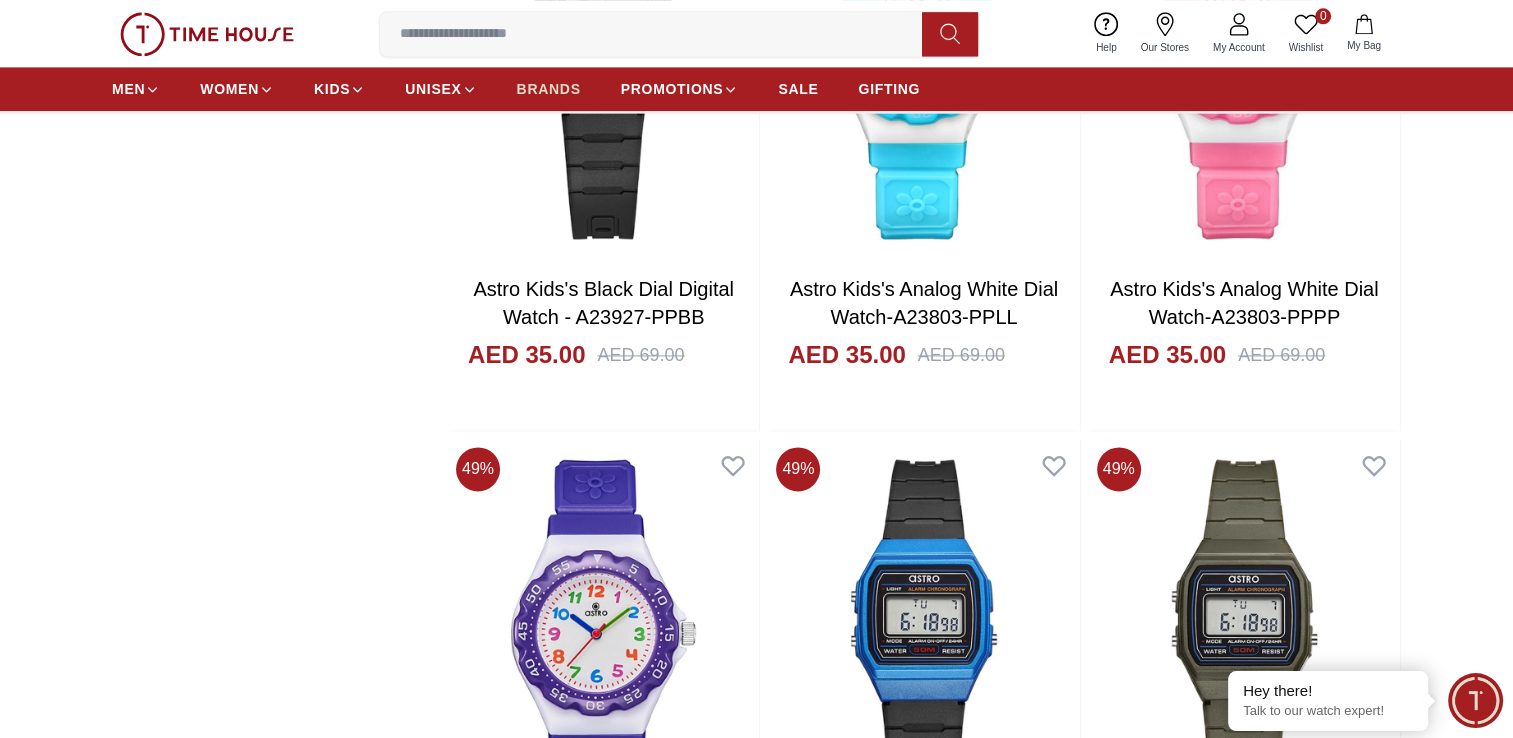 click on "BRANDS" at bounding box center (549, 89) 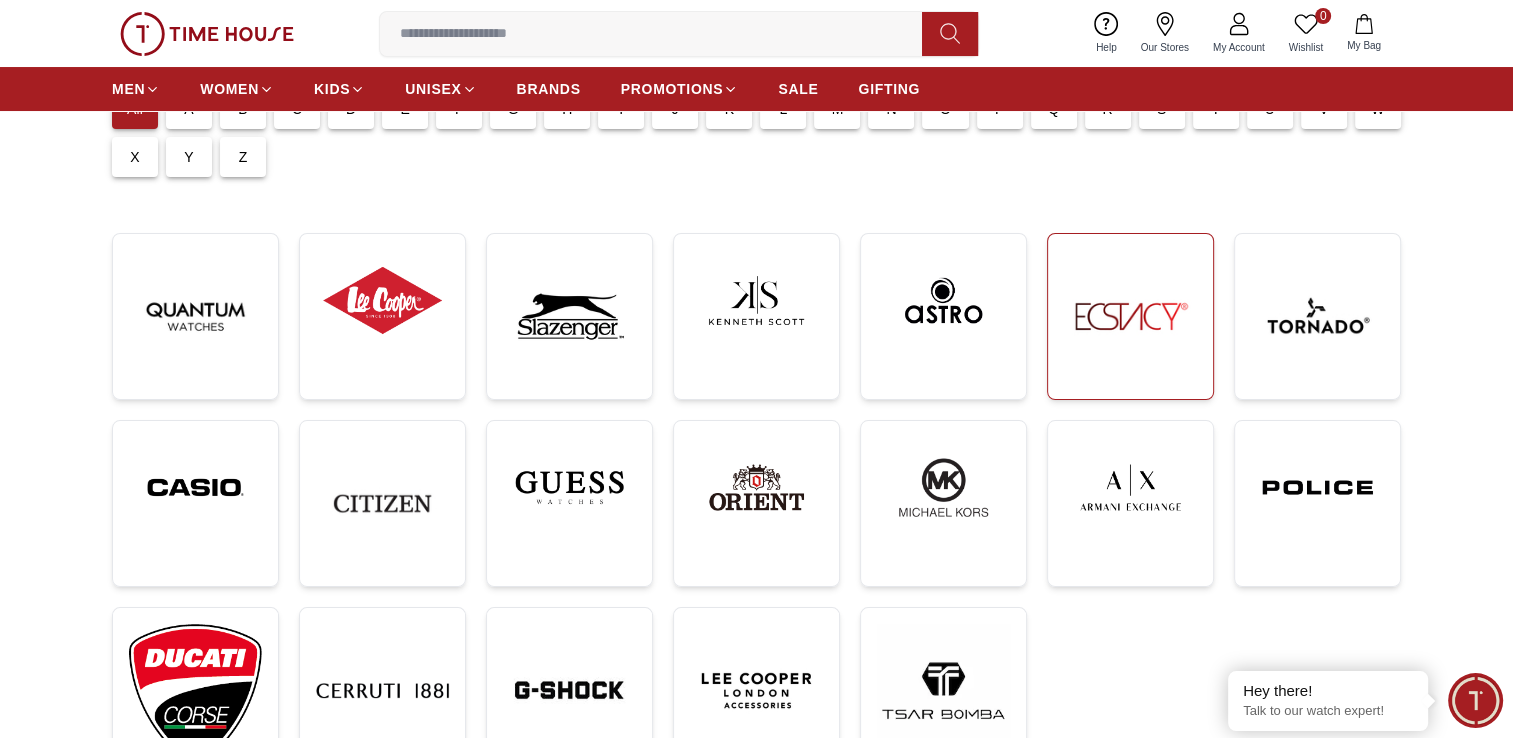 scroll, scrollTop: 200, scrollLeft: 0, axis: vertical 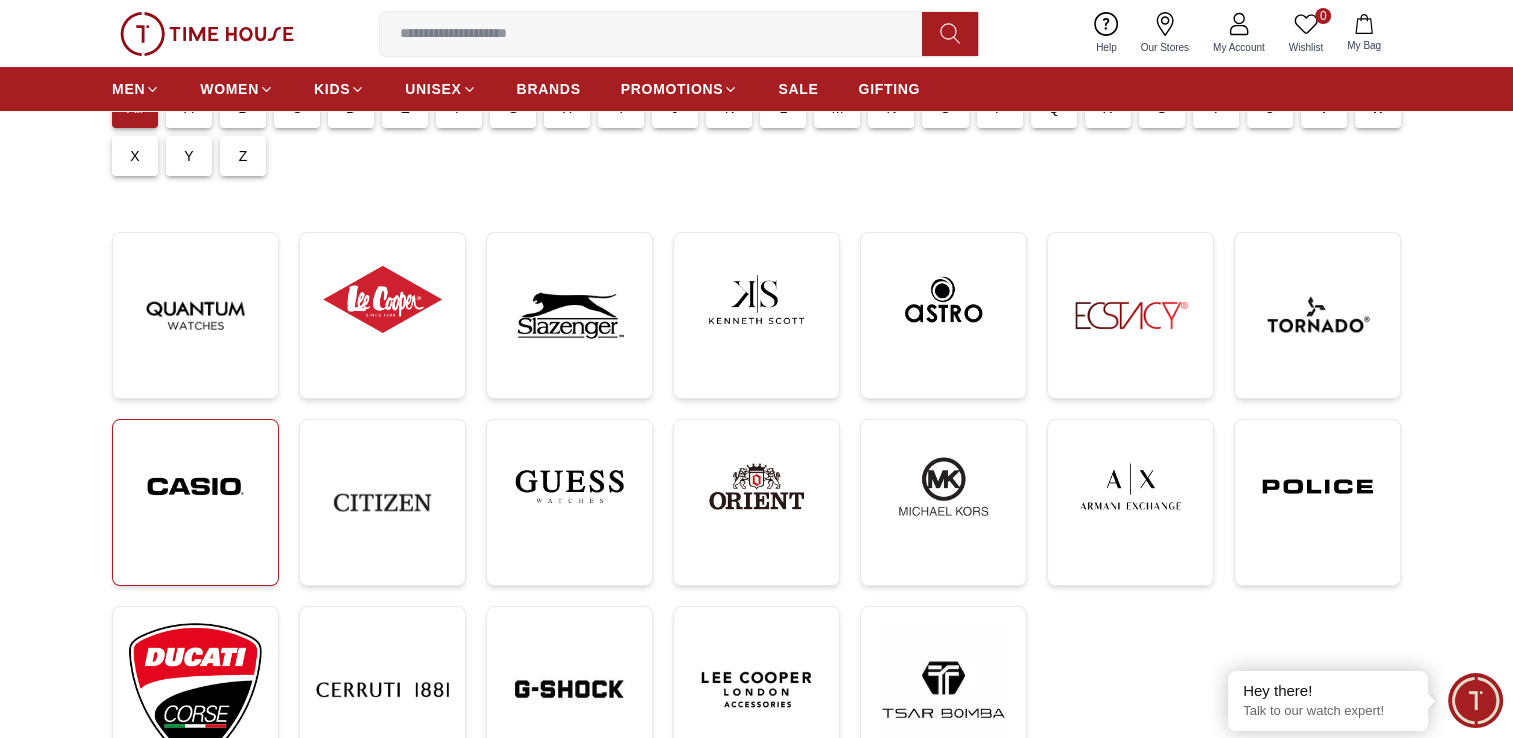 click at bounding box center [195, 486] 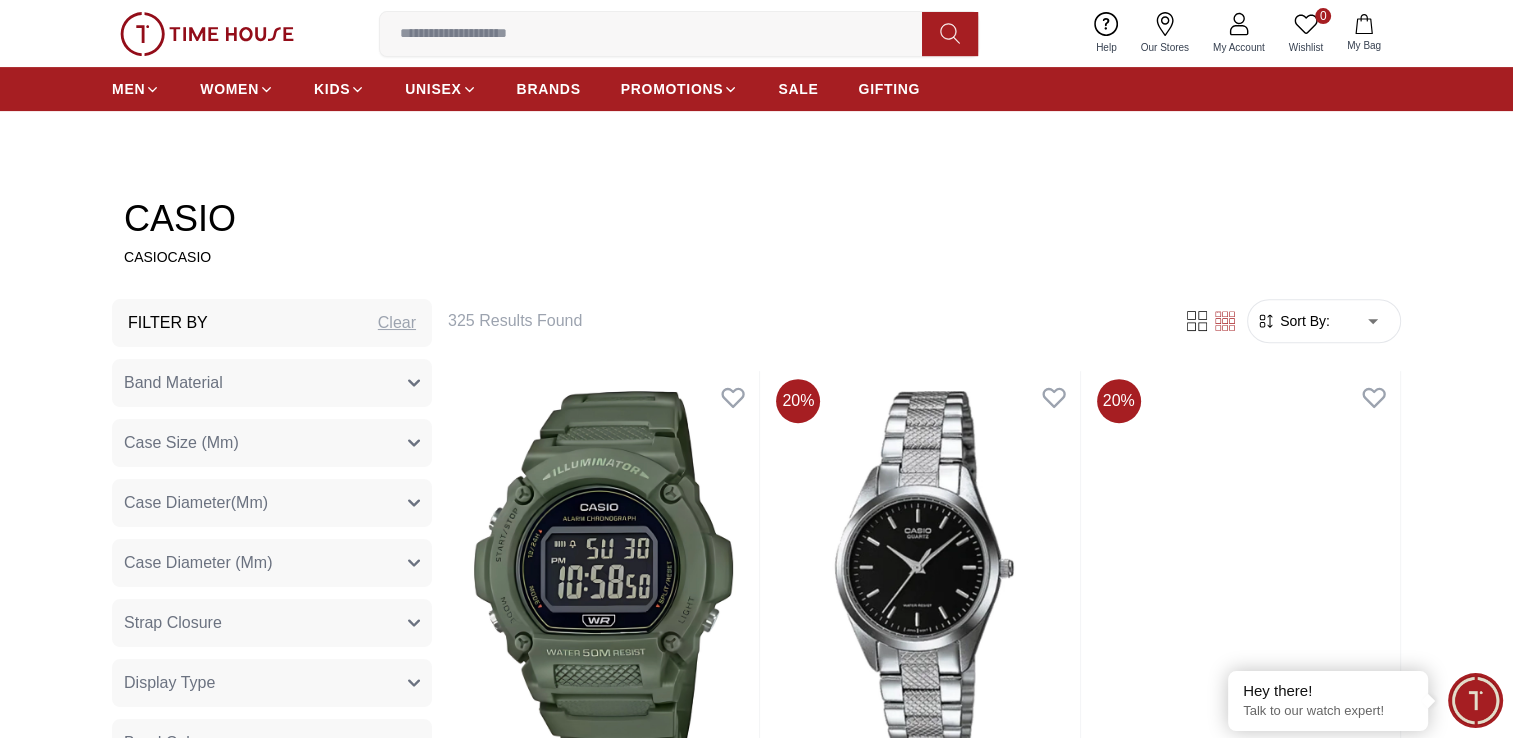 scroll, scrollTop: 800, scrollLeft: 0, axis: vertical 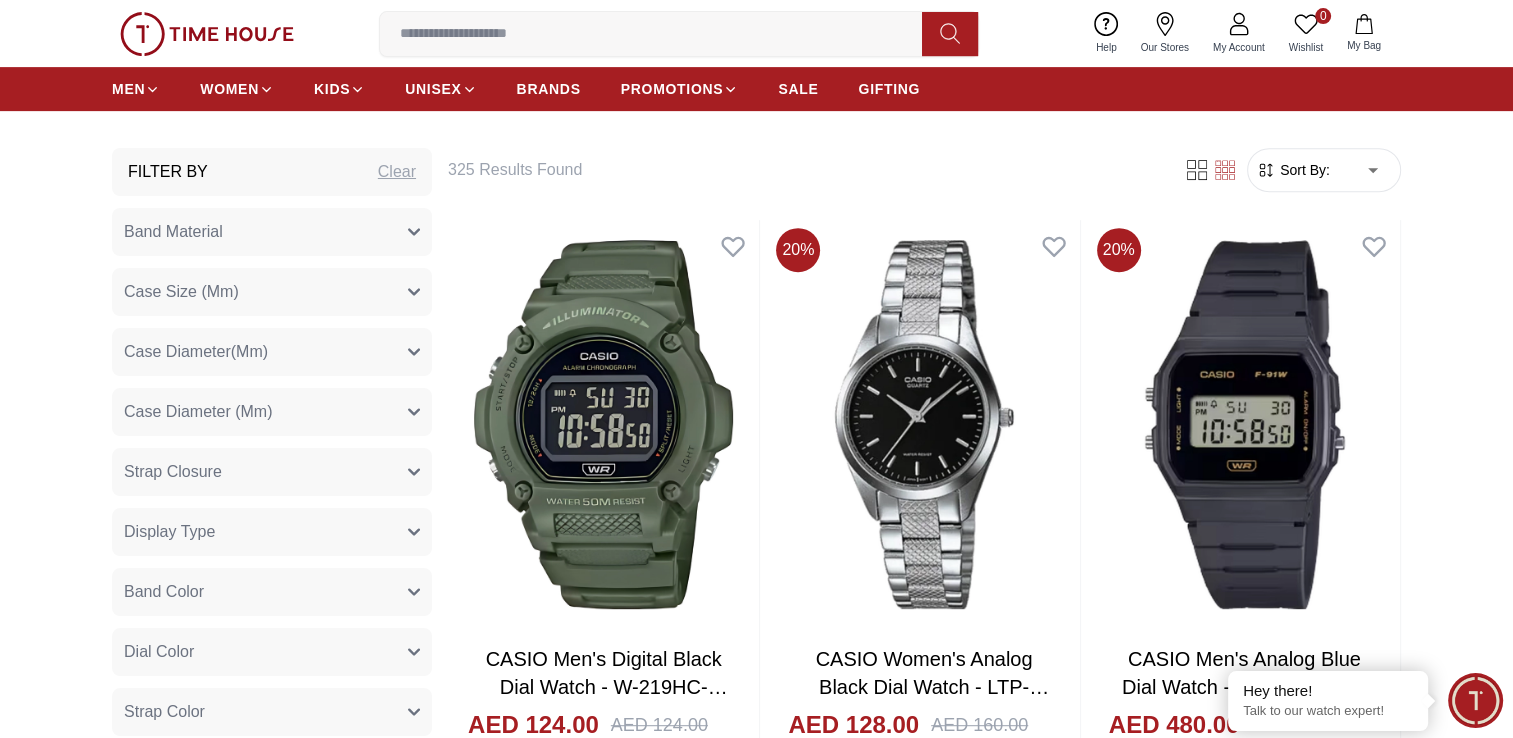 click on "100% Genuine products with International Warranty Shop From UAE | العربية |  Currency   | 0 Wishlist Help Our Stores My Account 0 Wishlist My Bag MEN WOMEN KIDS UNISEX BRANDS PROMOTIONS SALE GIFTING Home Casio CASIO CASIOCASIO    Filter By Clear Band Material Leather Stainless Steel Polyurethane Resin & Alloy Plastic Mesh Brushed With Polished Middle Link Stainless Steel Genuine Leather Rubber ABS Cloth Bio-Based Resin Resin Stainless steel Resin  Leather Band Resin / Chrome plated Resin Band Stainless Steel Band
Adjustable Clasp Bio-based resin band Stainless Steel Band One-touch 3-fold Clasp Adjustable Clasp
Stainless Steel Band Stainless Steel Band Triple-fold Clasp Stainless Steel Band
One-touch 3-fold Clasp Stainless Steel Band
Triple-fold Clasp Genuine Leather Band Stainless Steel Band Adjustable Clasp Stainless Steel Band
Stainless Steel Plated Metal Stainless Steel Band
Adjustable Clasp Adjustable Clasp
Stainless Steel Band Stainless Steel Band
Triple-fold Clasp
Stainless Steel" at bounding box center [756, 2167] 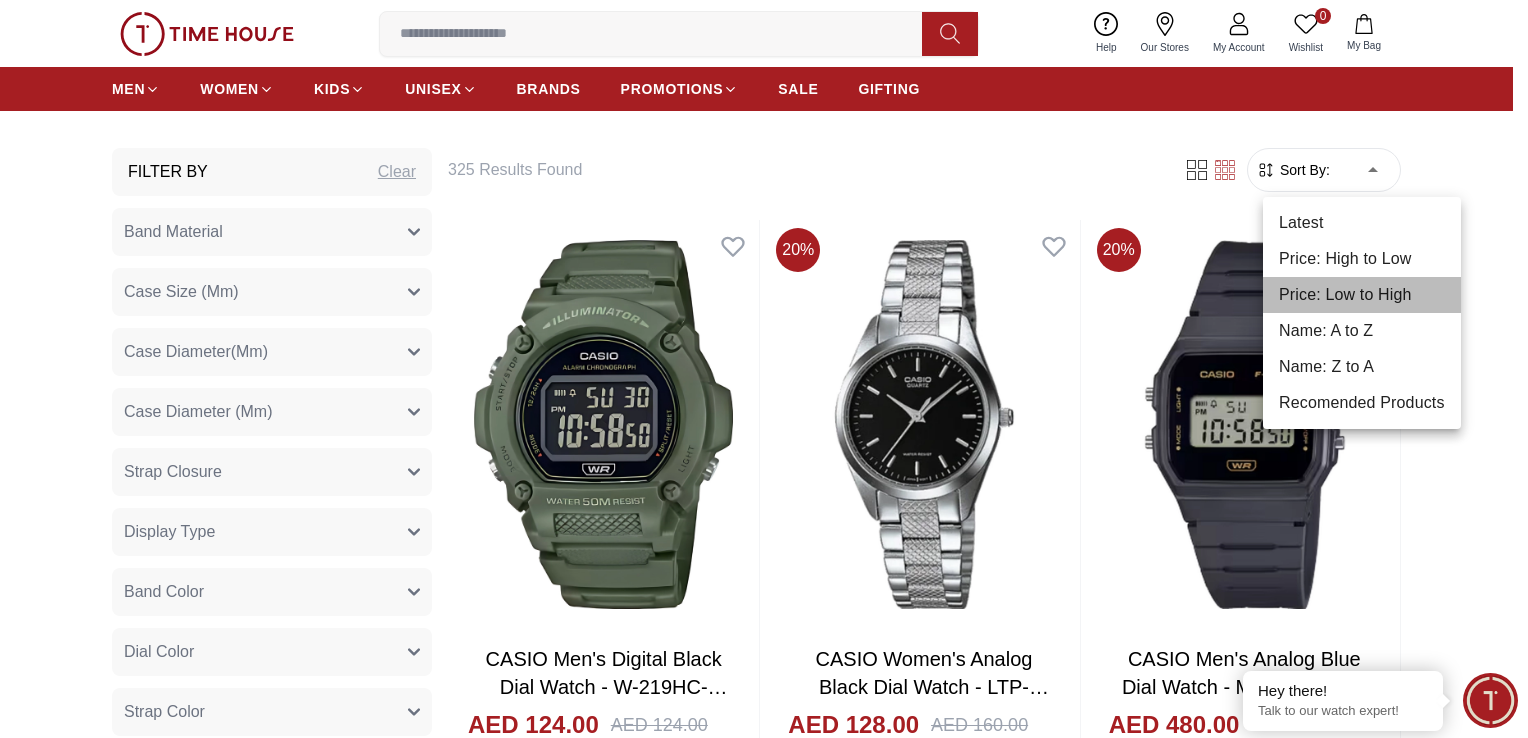 click on "Price: Low to High" at bounding box center (1362, 295) 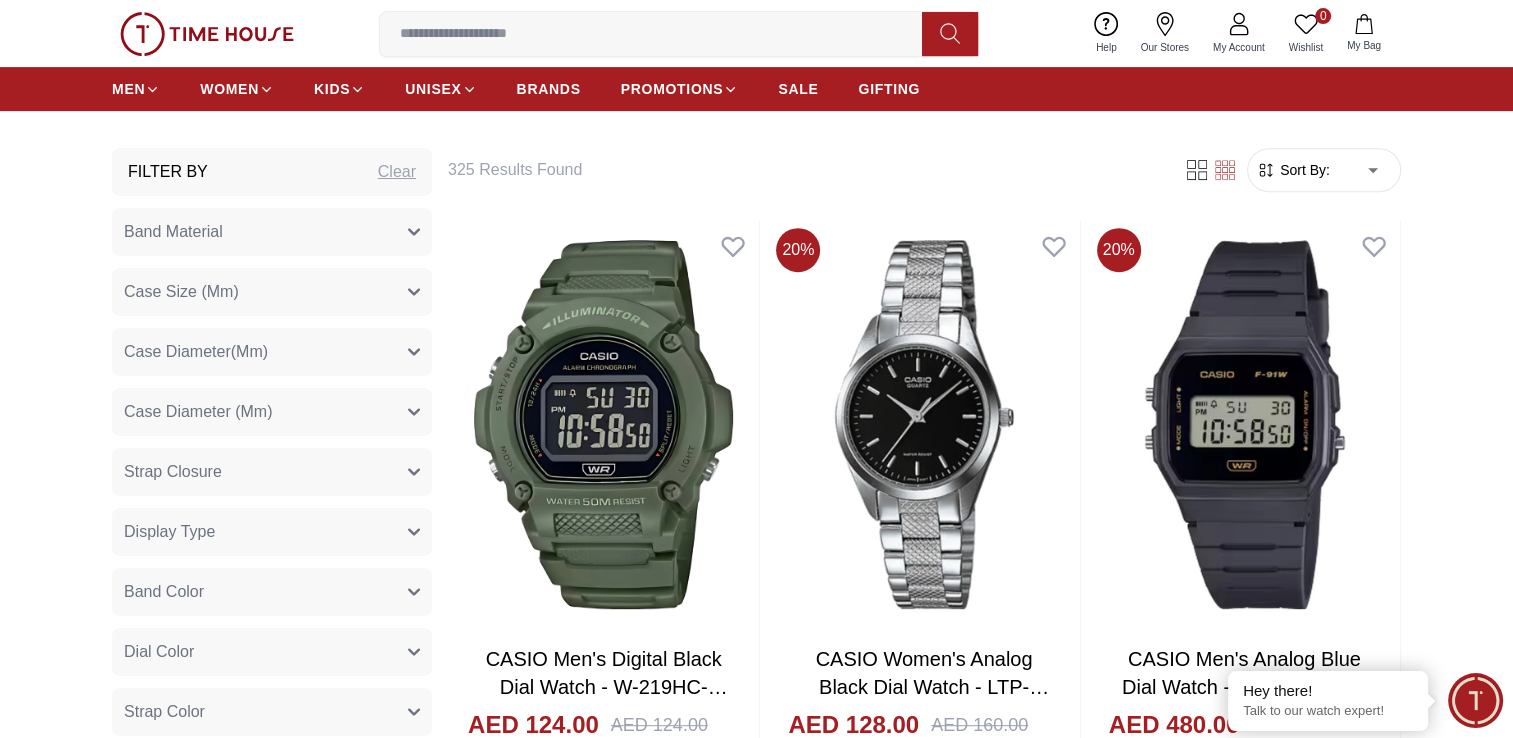 type on "*" 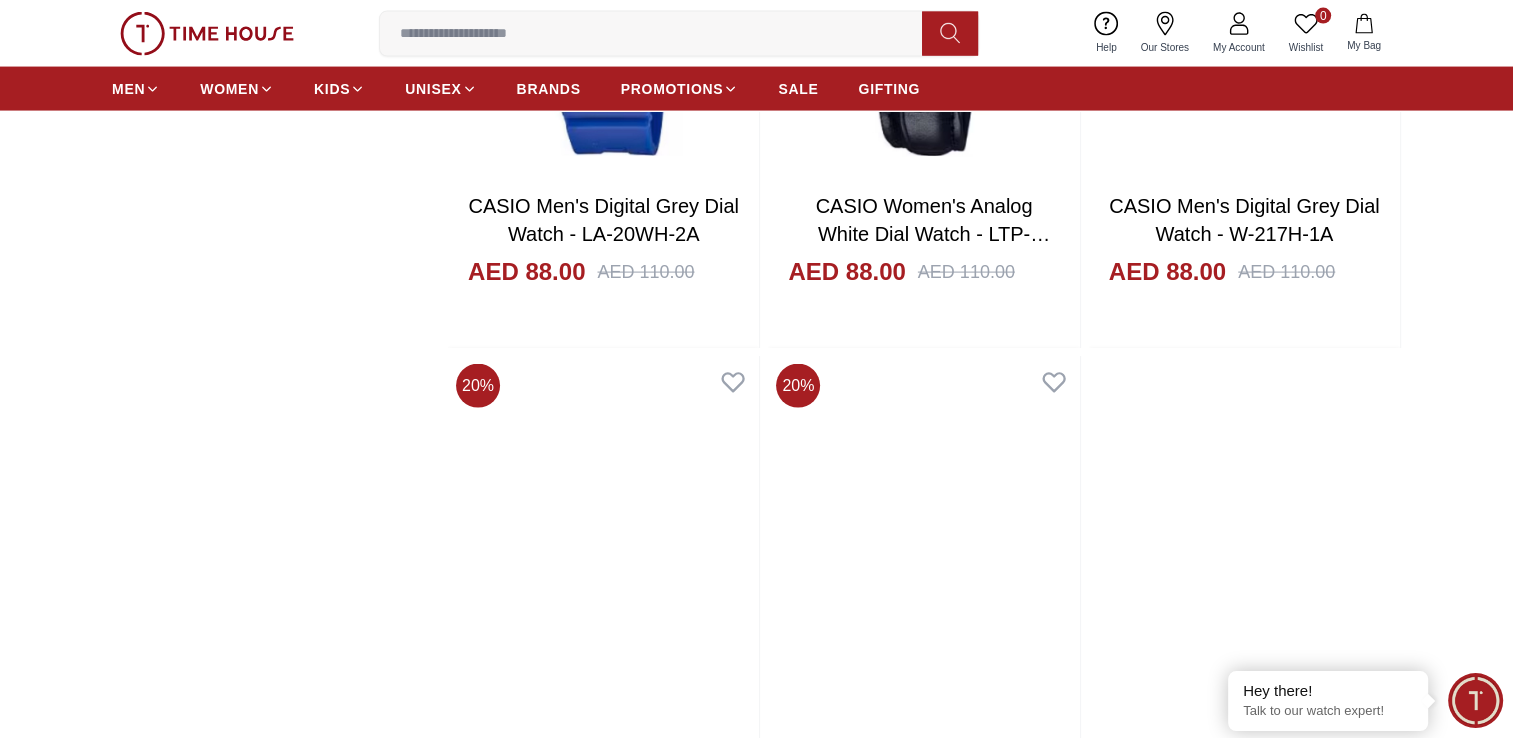 scroll, scrollTop: 4600, scrollLeft: 0, axis: vertical 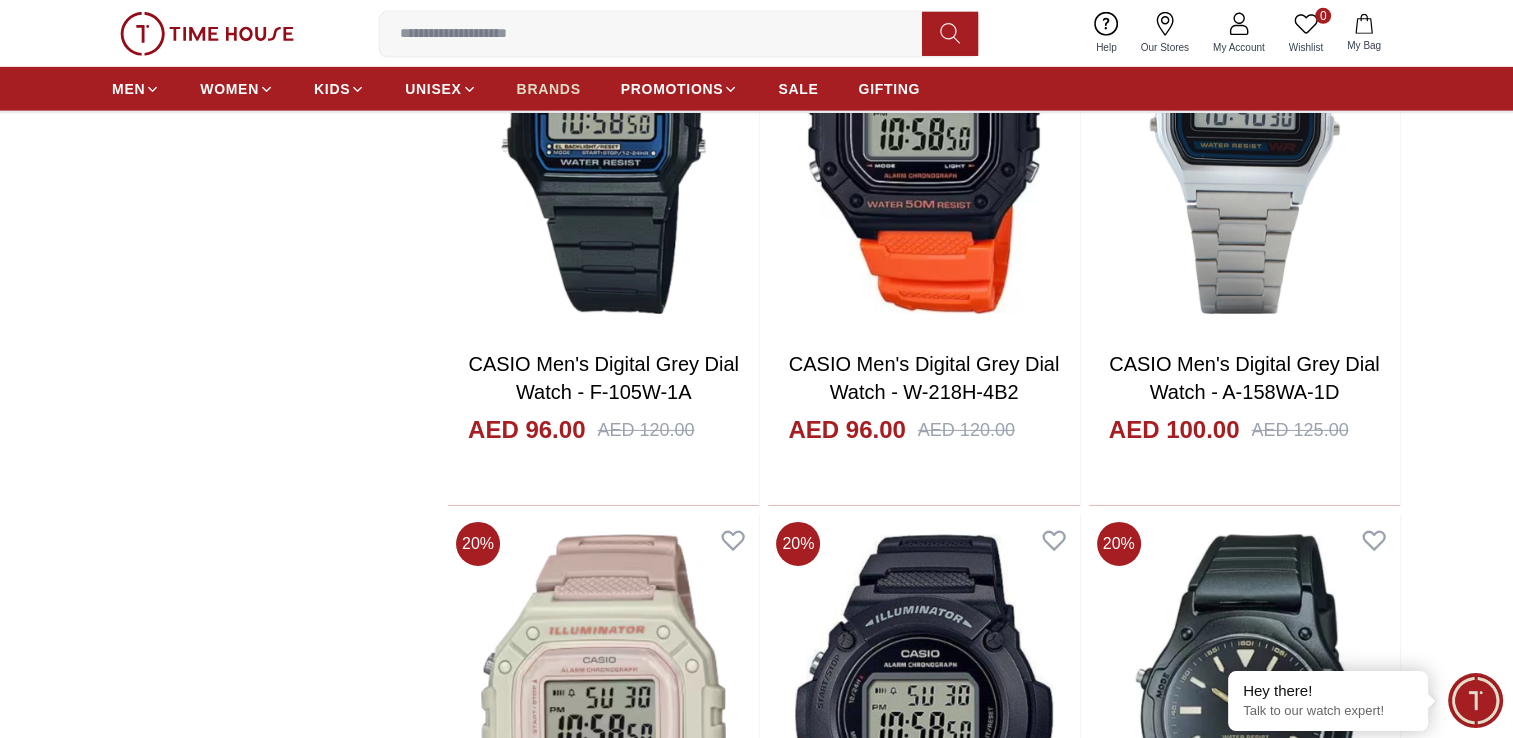 click on "BRANDS" at bounding box center (549, 89) 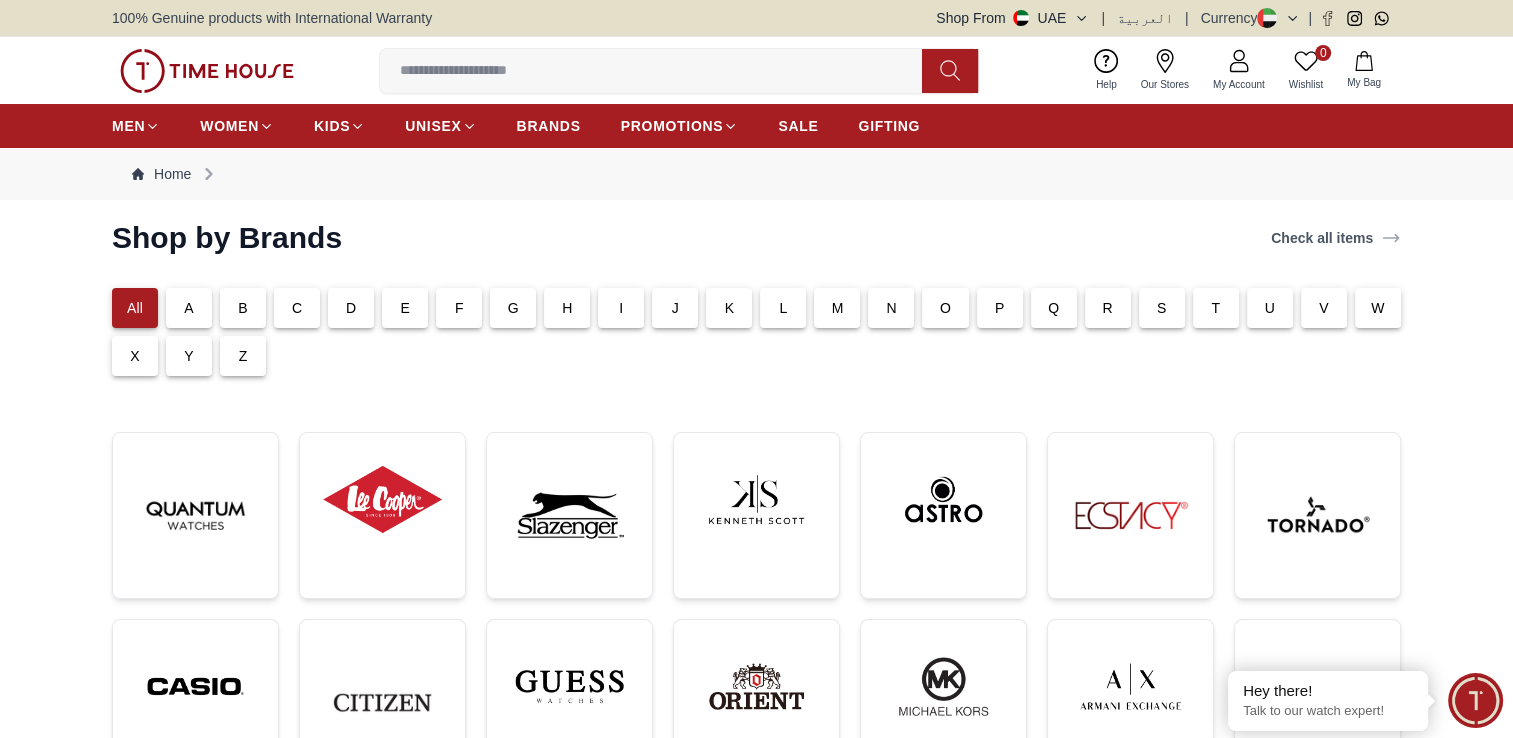 scroll, scrollTop: 200, scrollLeft: 0, axis: vertical 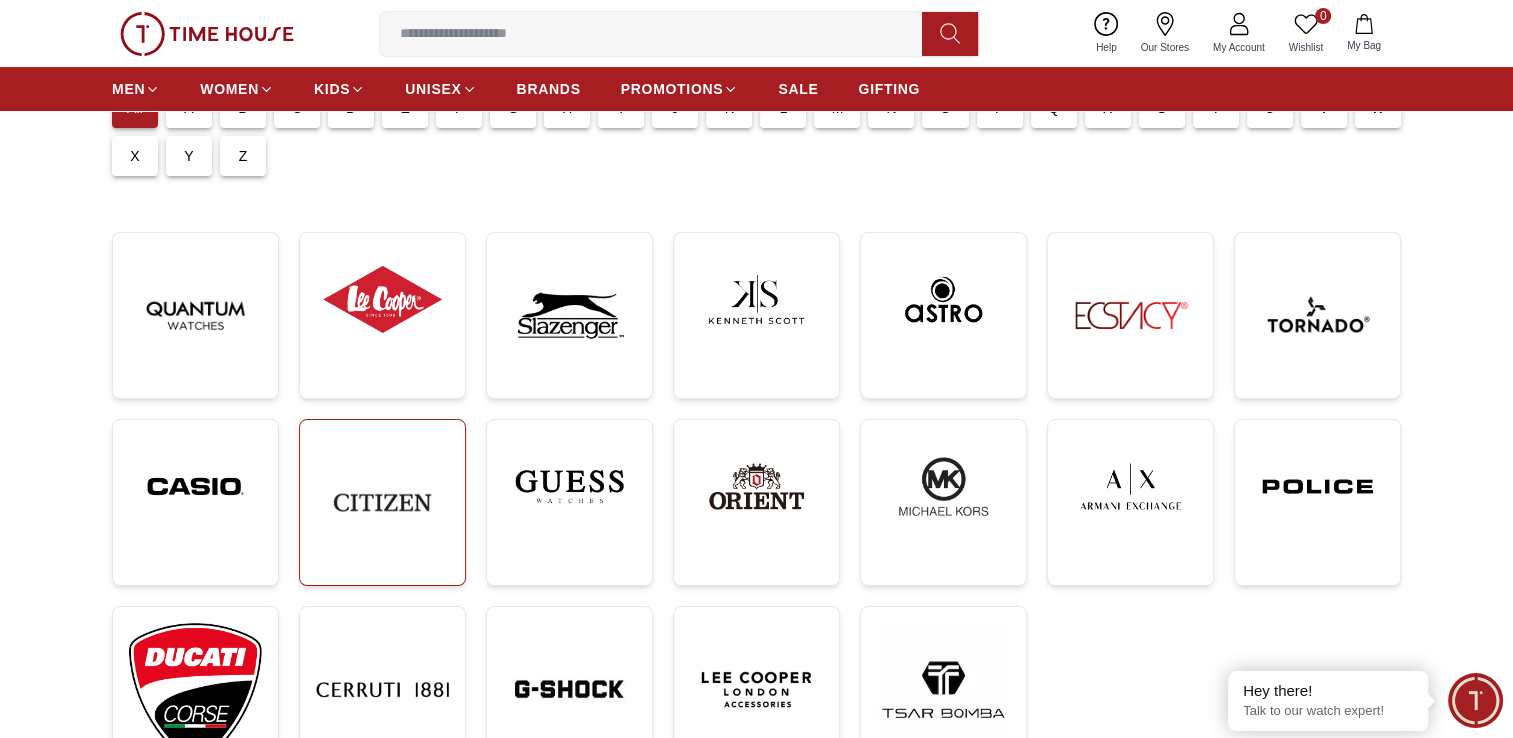 click at bounding box center (382, 502) 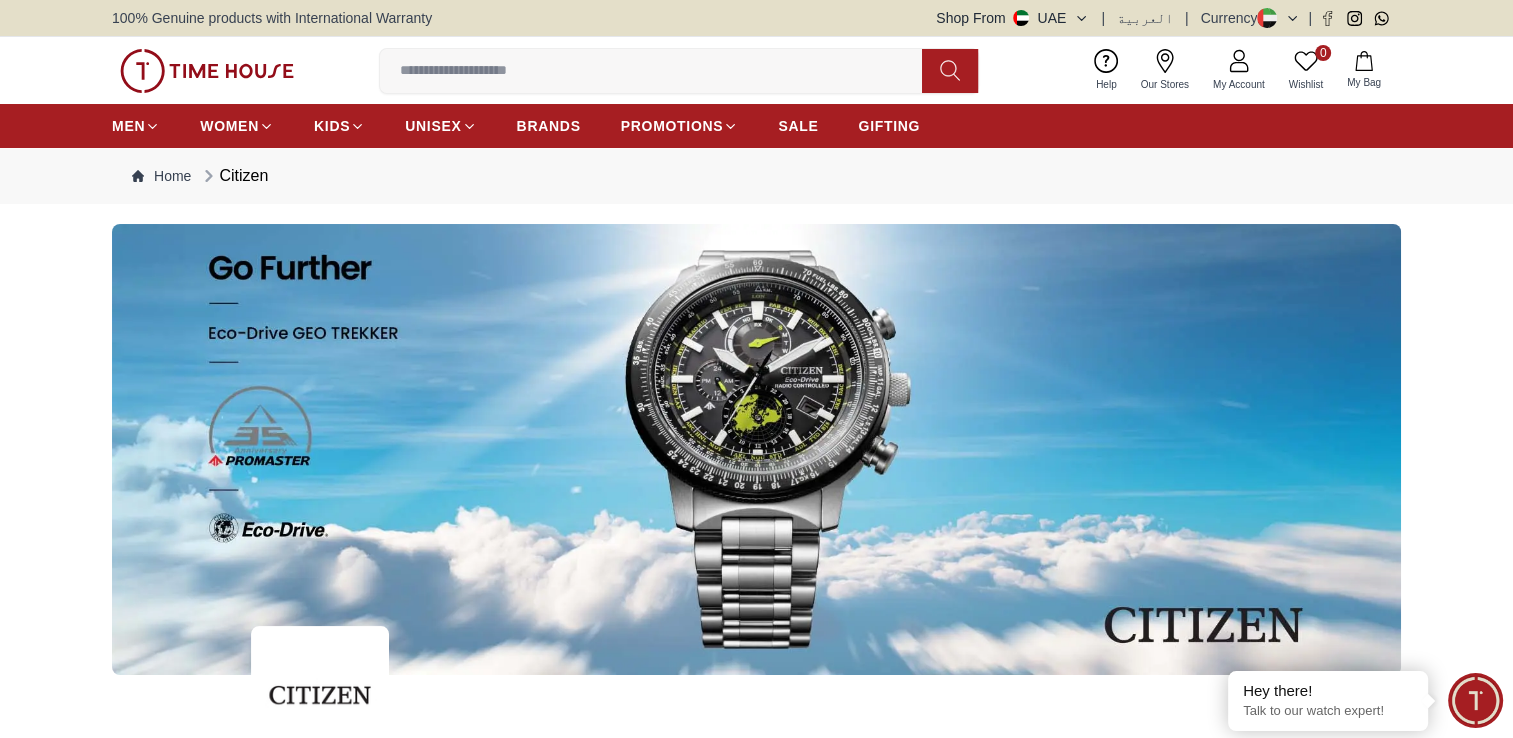 scroll, scrollTop: 400, scrollLeft: 0, axis: vertical 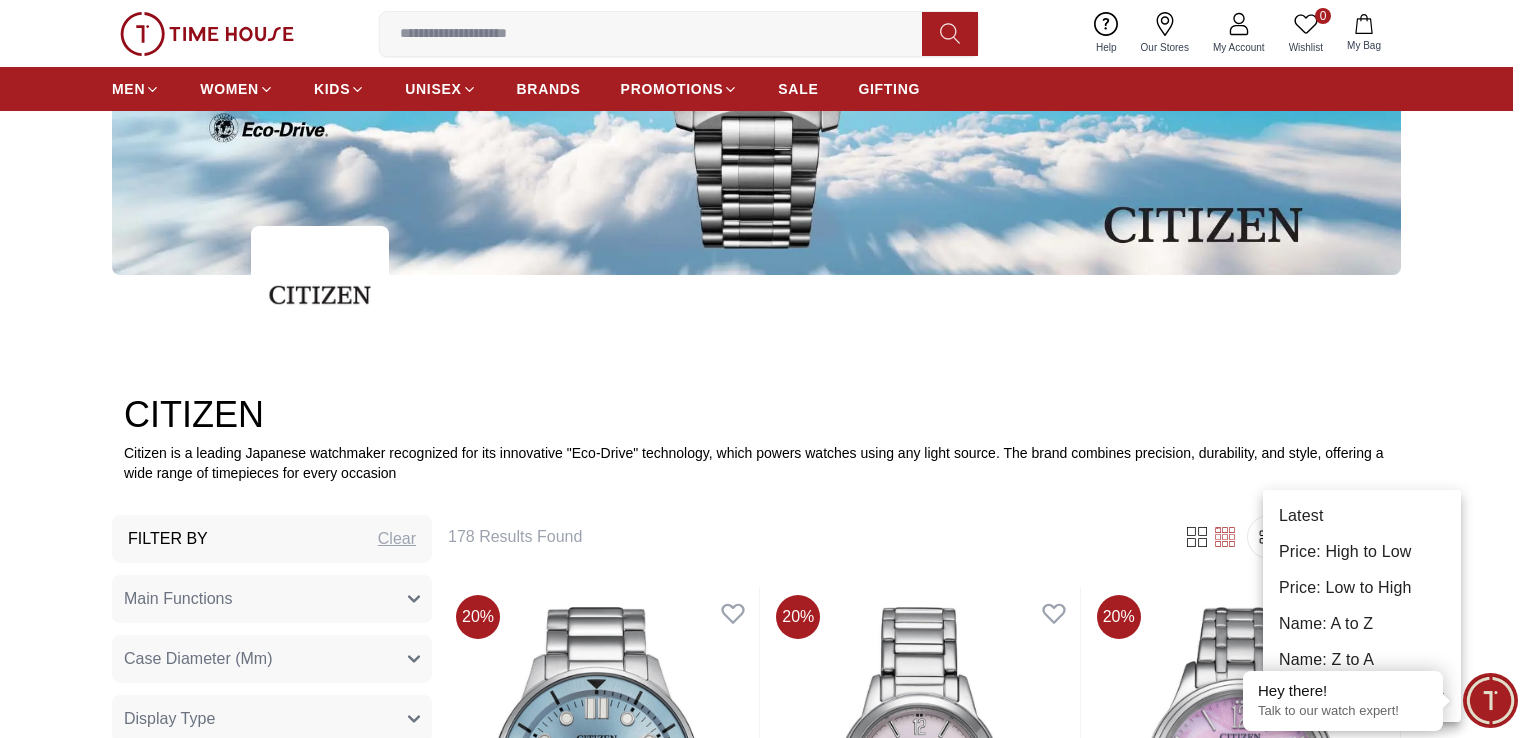 click on "100% Genuine products with International Warranty Shop From UAE | العربية |  Currency   | 0 Wishlist Help Our Stores My Account 0 Wishlist My Bag MEN WOMEN KIDS UNISEX BRANDS PROMOTIONS SALE GIFTING Home Citizen CITIZEN Citizen is a leading Japanese watchmaker recognized for its innovative "Eco-Drive" technology, which powers watches using any light source. The brand combines precision, durability, and style, offering a wide range of timepieces for every occasion    Filter By Clear Main Functions 1/1 second units chronograph 60 minute timing, 24 hrs display, Date display Date Display, Eco-Drive (recharged by any light source; No need to change battery), Insufficient Charge Warning Function, Overcharge Prevention Function Day and Date display Eco-Drive (recharged by any light source; No need to change battery), Insufficient Charge Warning Function, Overcharge Prevention Function  Small second hand 1/1 second units chronograph 60 minute timing
24 hrs display
Date display Date Display 26mm Analog Grey" at bounding box center [764, 2550] 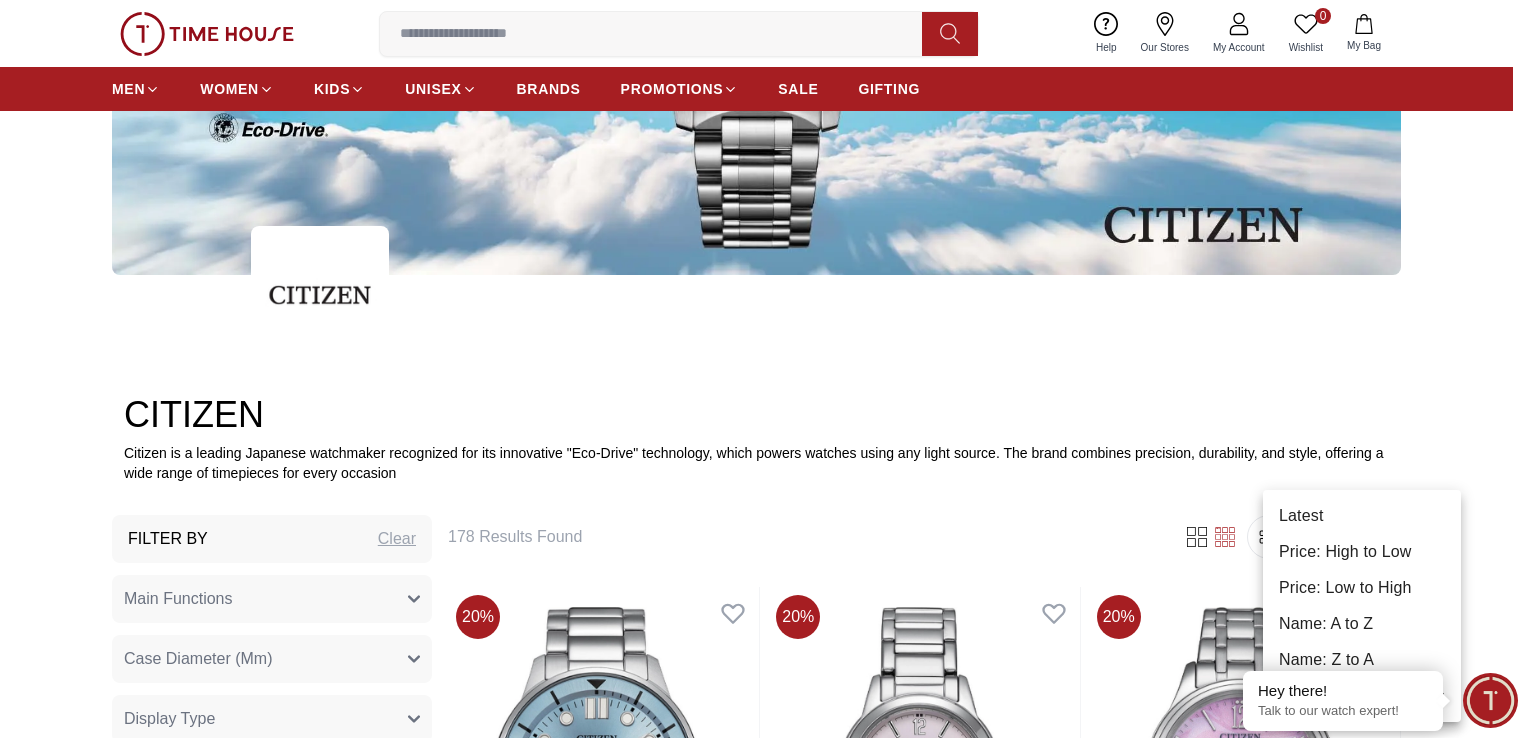 click on "Price: Low to High" at bounding box center (1362, 588) 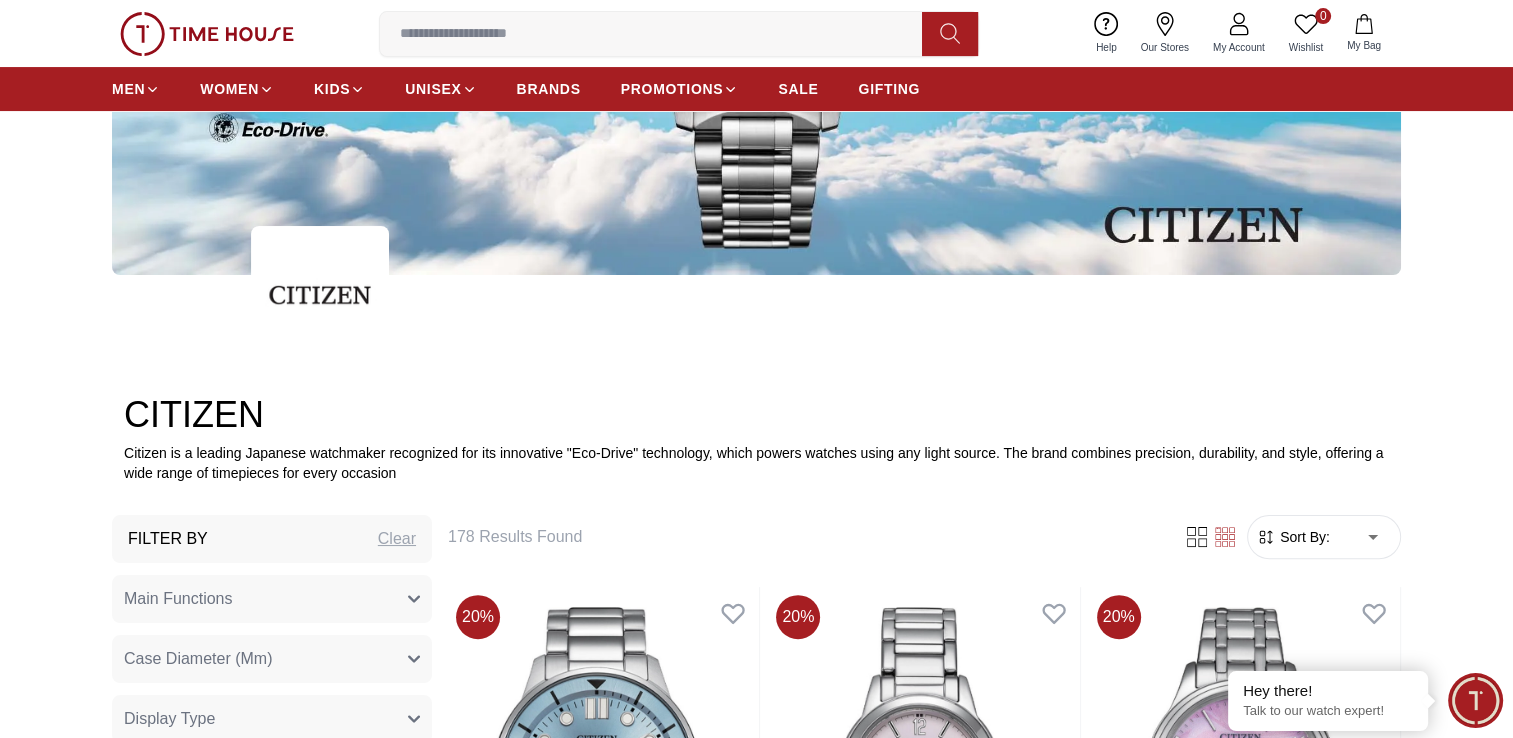 type on "*" 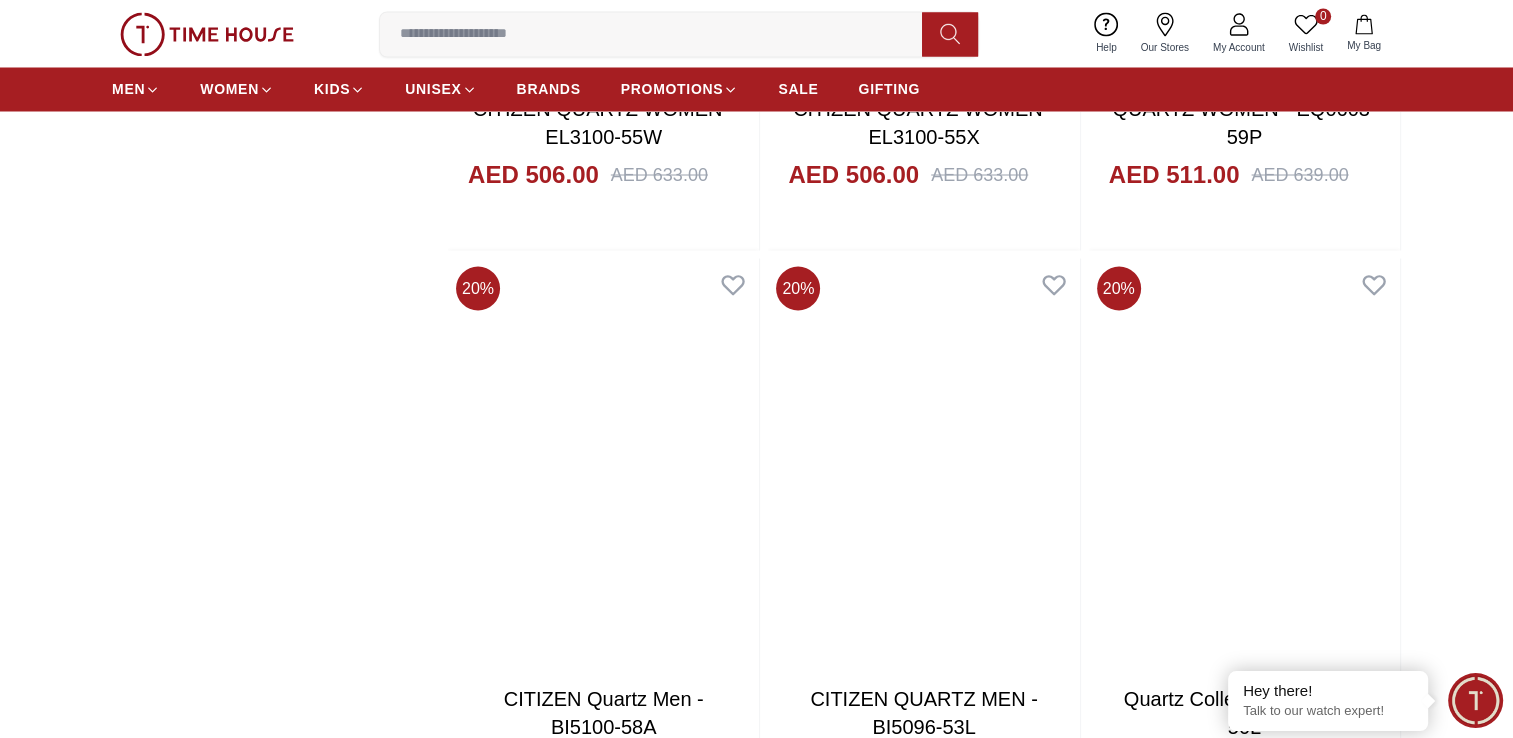 scroll, scrollTop: 3800, scrollLeft: 0, axis: vertical 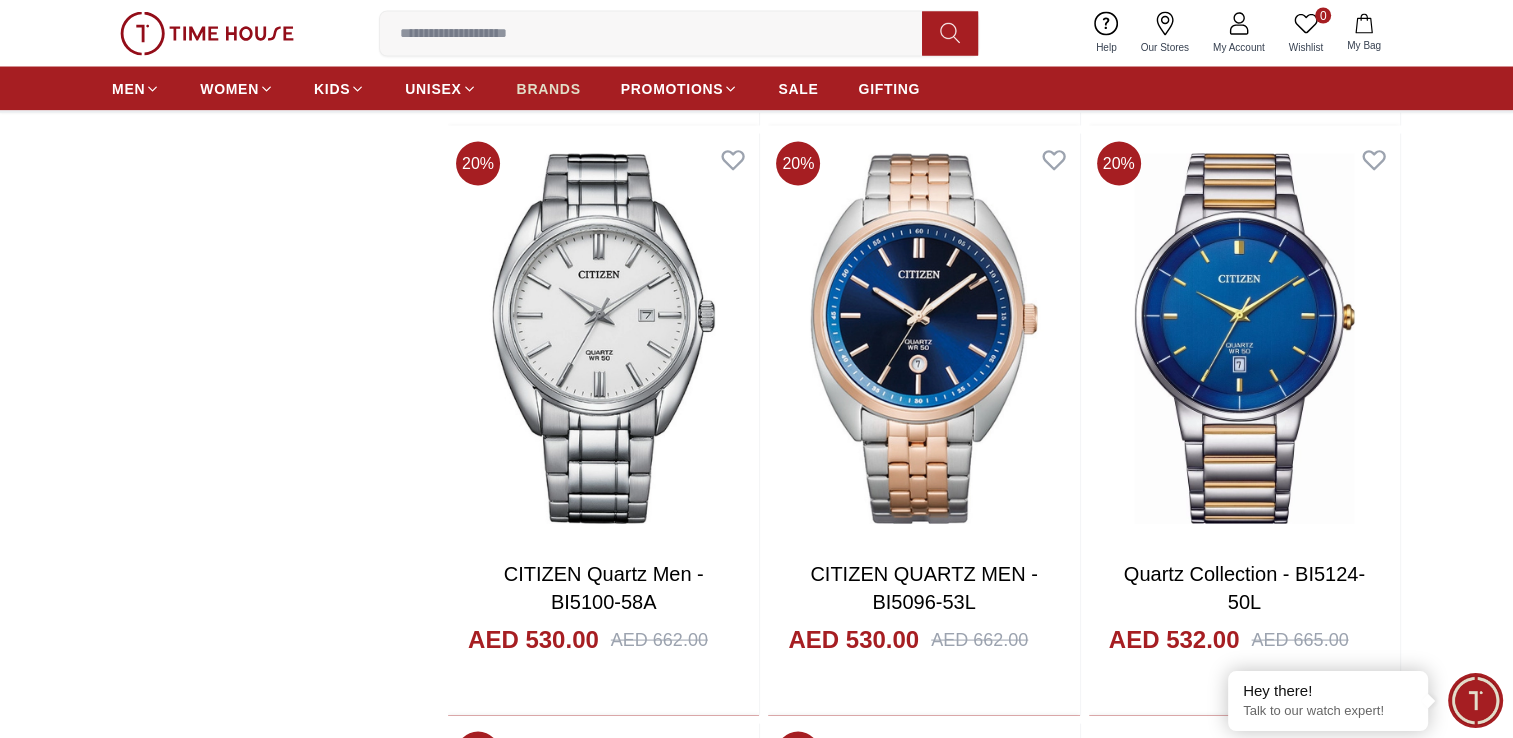 click on "BRANDS" at bounding box center (549, 89) 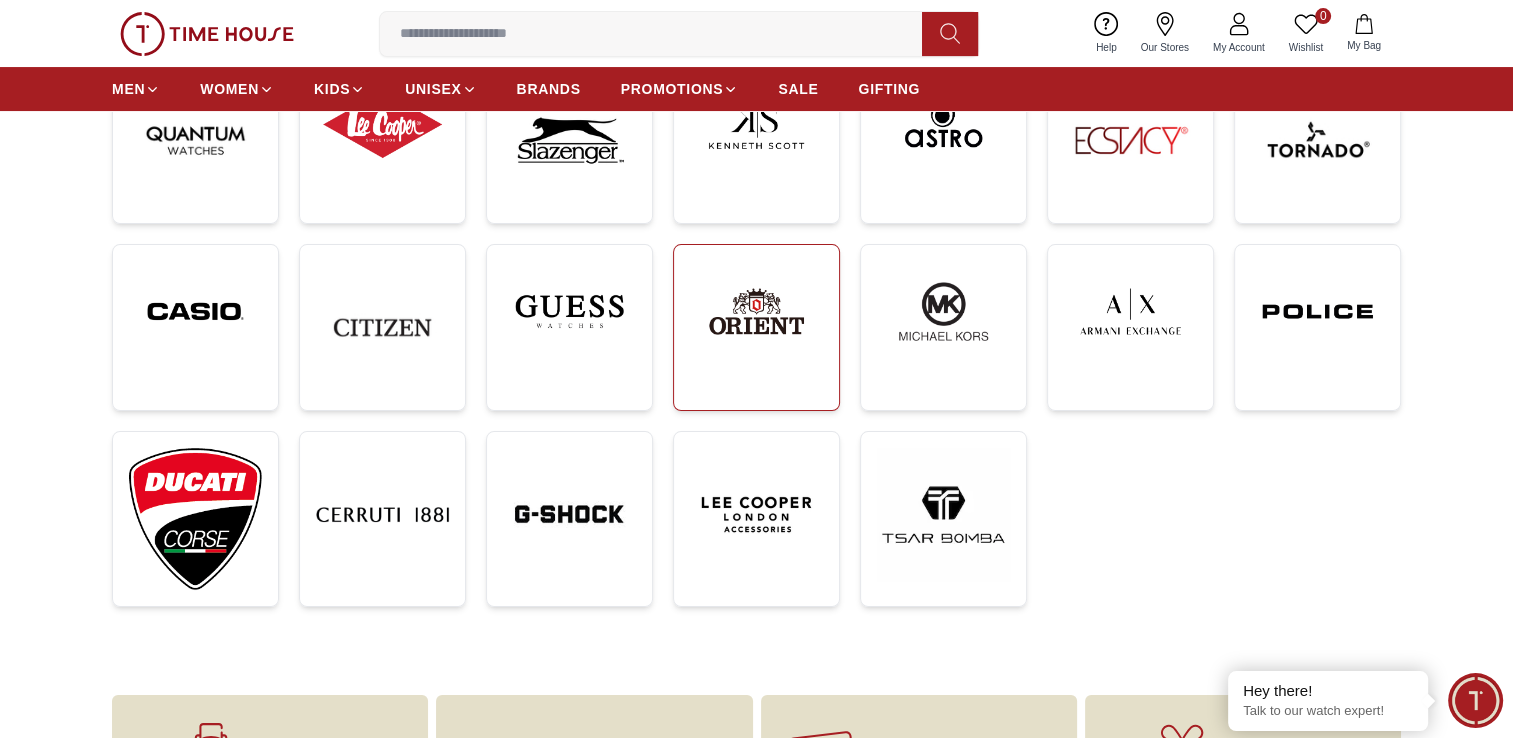 scroll, scrollTop: 400, scrollLeft: 0, axis: vertical 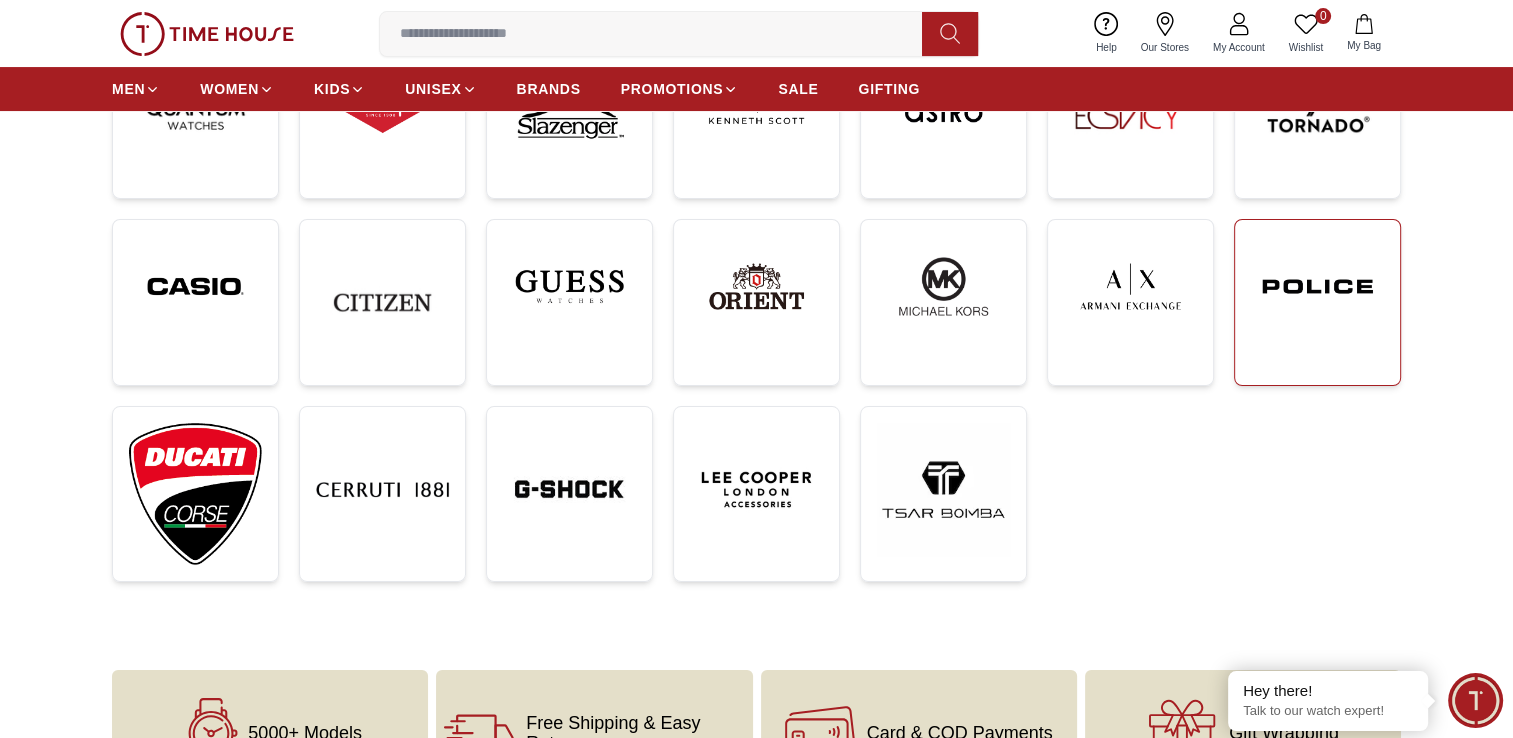click at bounding box center [1317, 286] 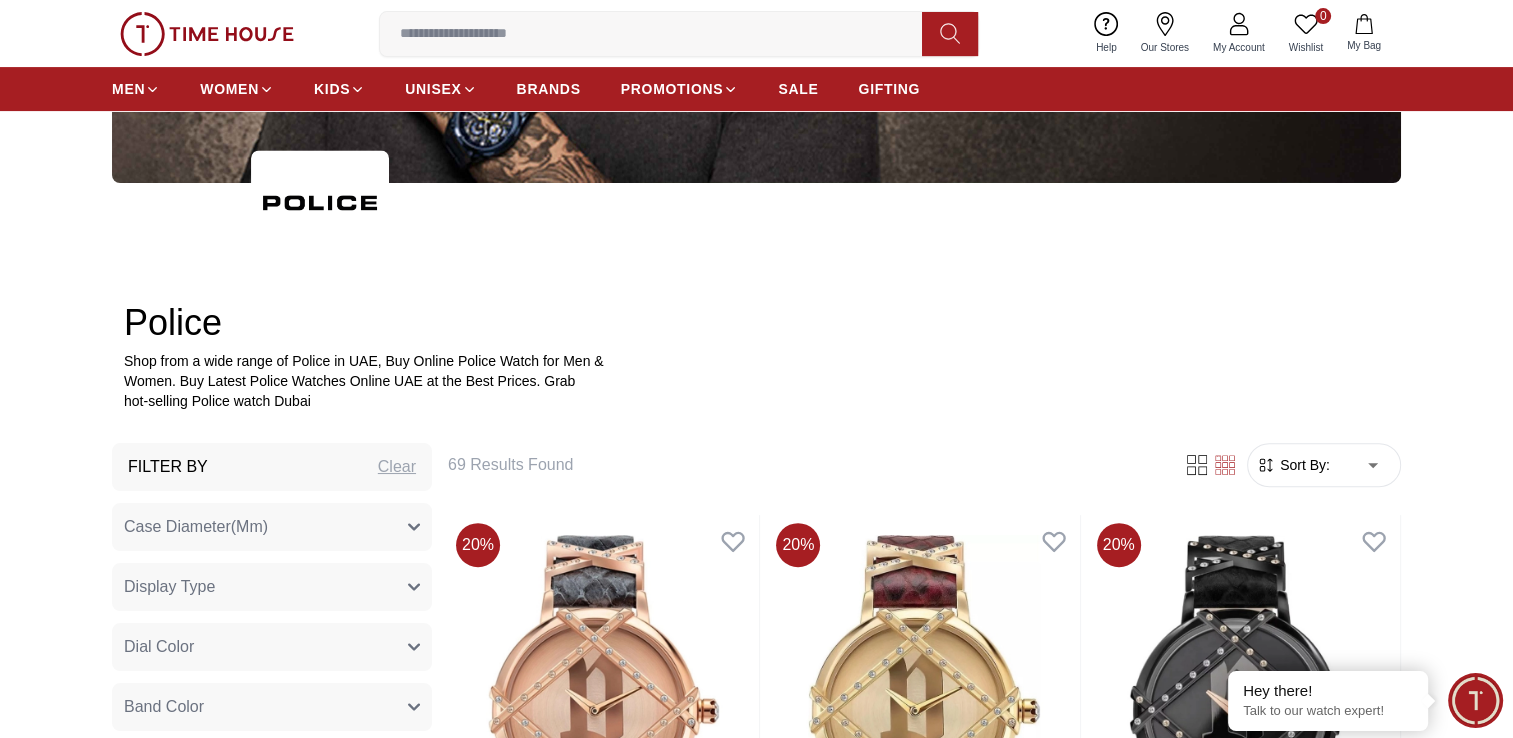 scroll, scrollTop: 600, scrollLeft: 0, axis: vertical 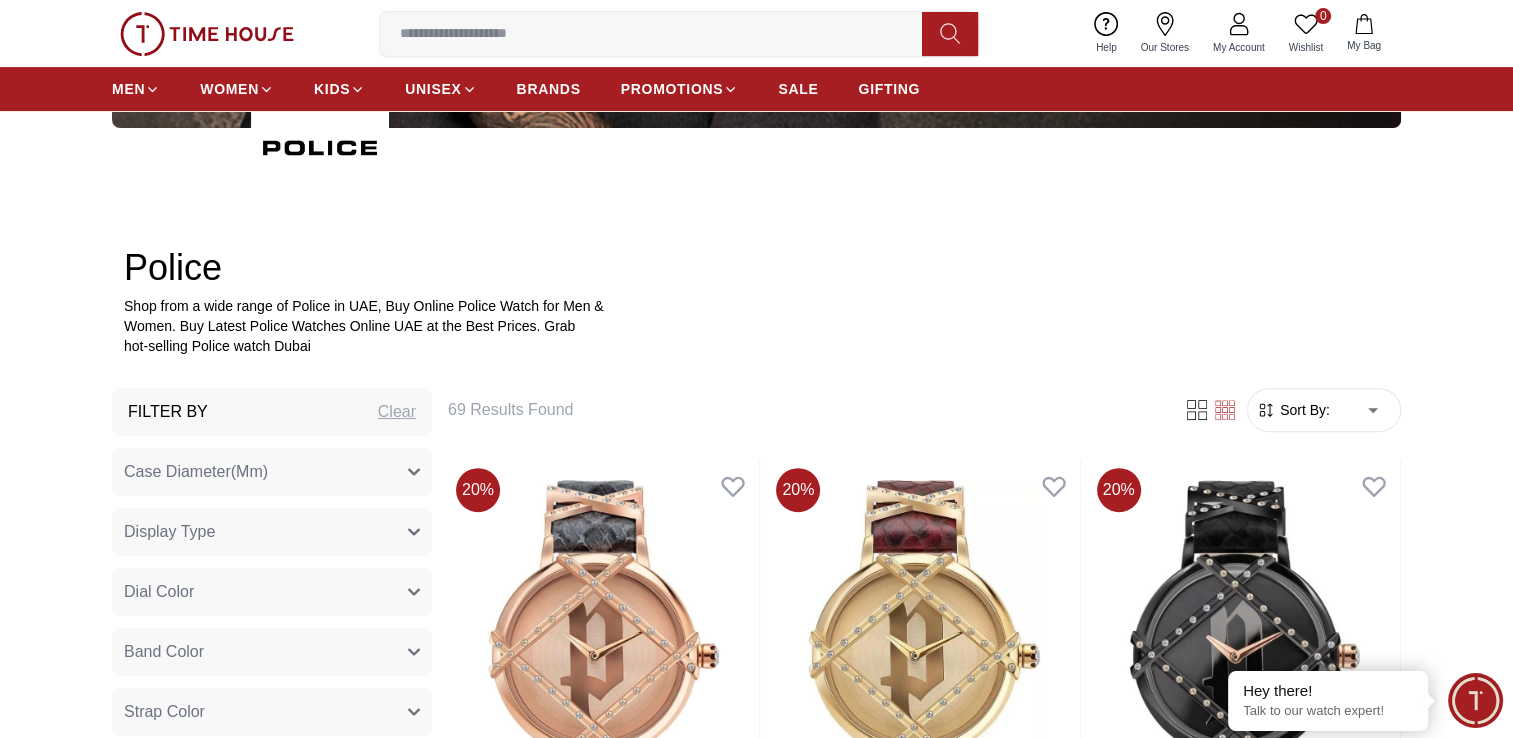 click on "100% Genuine products with International Warranty Shop From UAE | العربية |  Currency   | 0 Wishlist Help Our Stores My Account 0 Wishlist My Bag MEN WOMEN KIDS UNISEX BRANDS PROMOTIONS SALE GIFTING Home Police Police Shop from a wide range of Police in UAE, Buy Online Police Watch for Men &  Women. Buy Latest Police Watches Online UAE at the Best Prices. Grab  hot-selling Police watch Dubai    Filter By Clear Case Diameter(Mm) 47 43 42 45 48 44 Display Type Analog Multi Function Automatic Chronograph Analog-Digital Smart Chronograph  Dial Color Black Silver Grey White Yellow Navy Blue Beige Red Dark Blue+Silver Mother Of Pearl Blue & Gun Maroon Blue Green Brown Gold Rose Gold Black And Gold Biege MultiColor Band Color Silver Yellow Green Dark Blue Red Black Dark Brown Rose Gold Gold Blue Brown Grey White Burgundy Black / Red Multi Color Black & Blue Black & Brown Dark red Strap Color Silver Green Gold Black Blue Two Tone Rose Gold Watch Type Casual Sports Smart Strap Closure Clasp Tang Buckle Metal" at bounding box center [756, 4450] 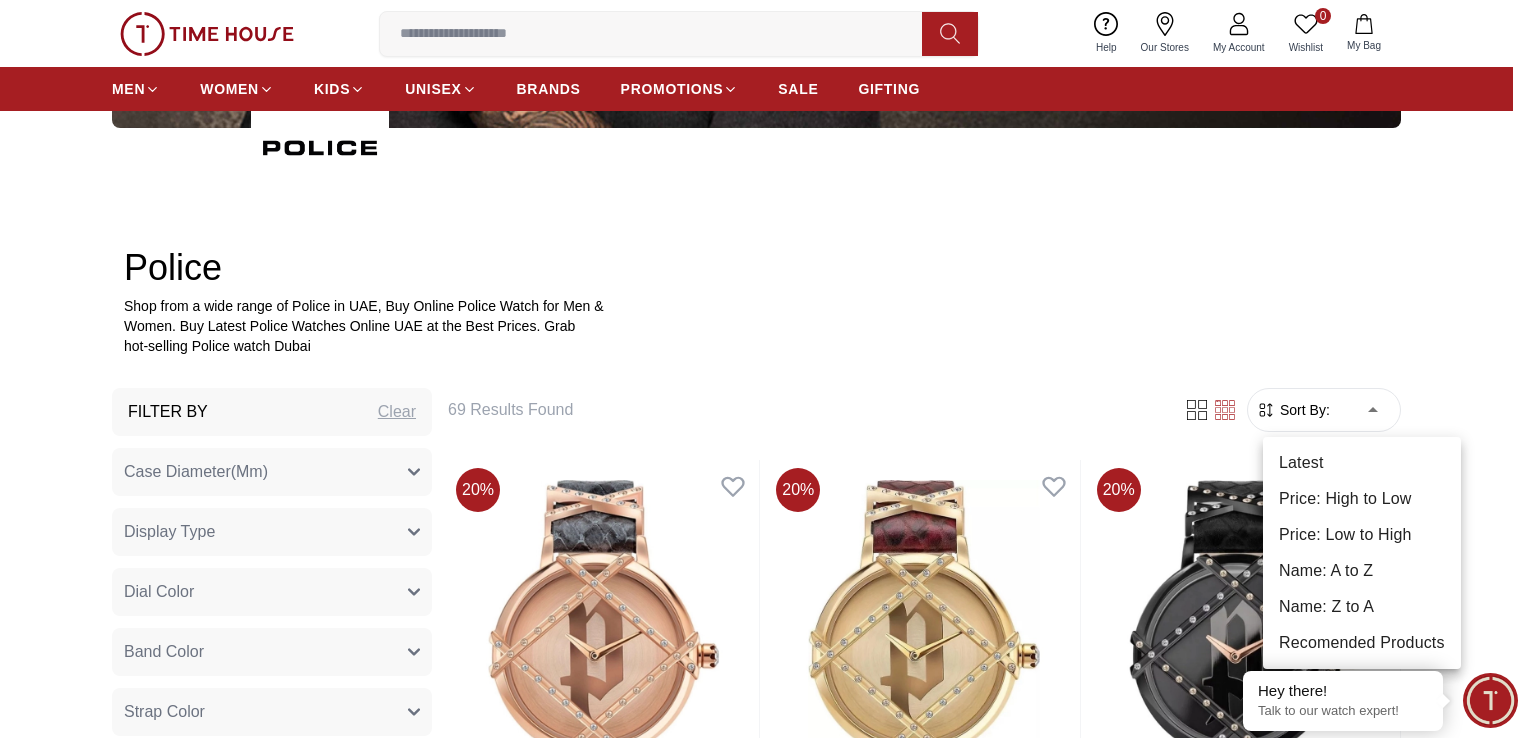 click on "Price: Low to High" at bounding box center [1362, 535] 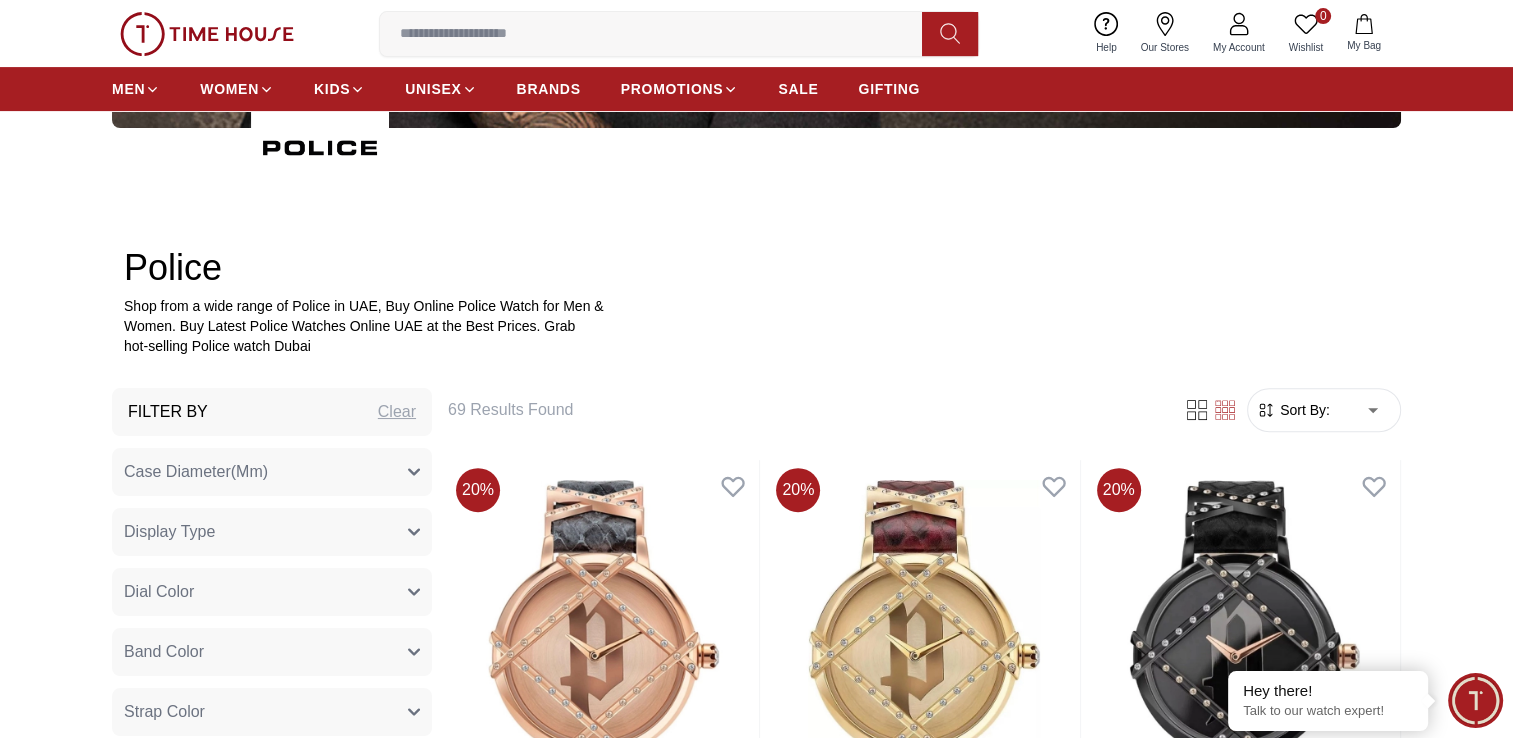type on "*" 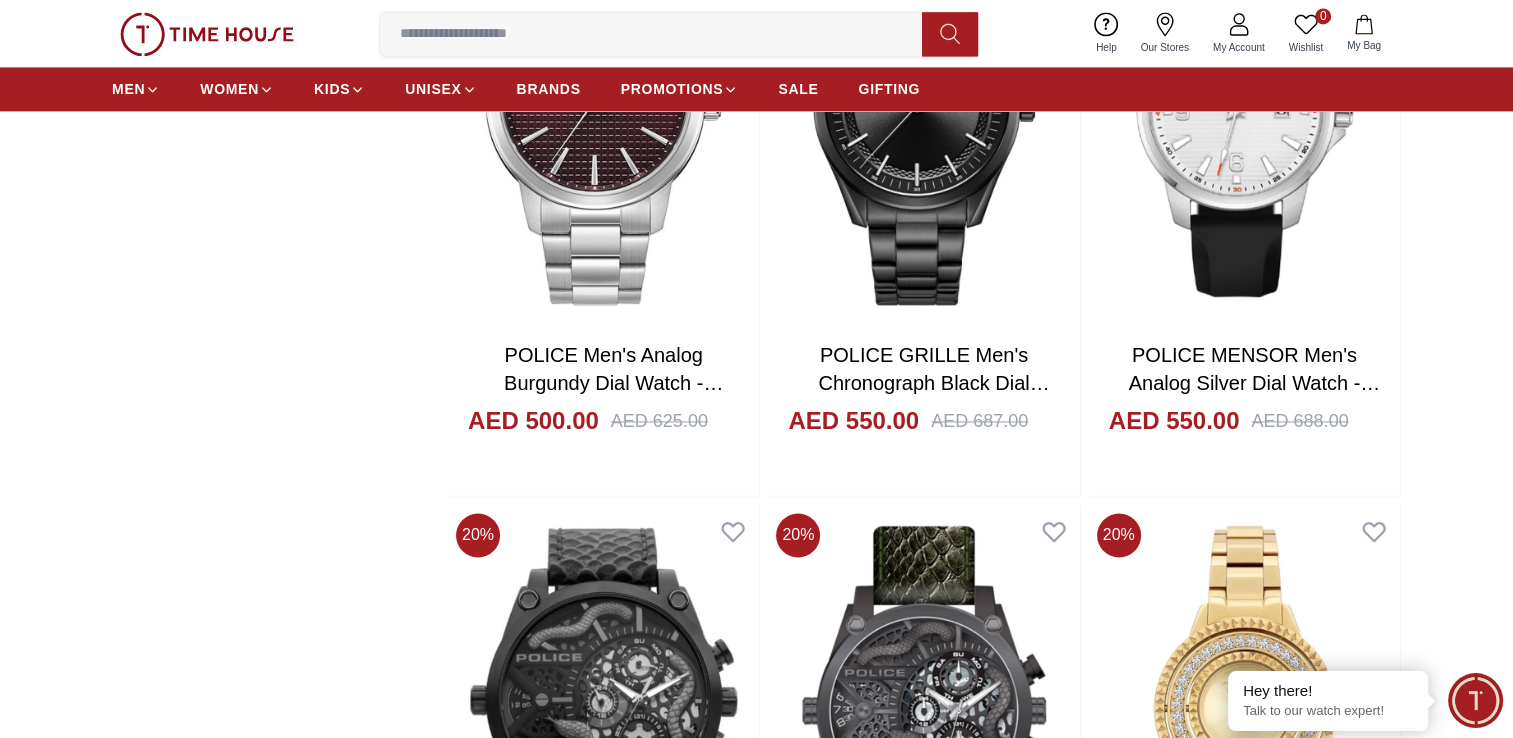 scroll, scrollTop: 3000, scrollLeft: 0, axis: vertical 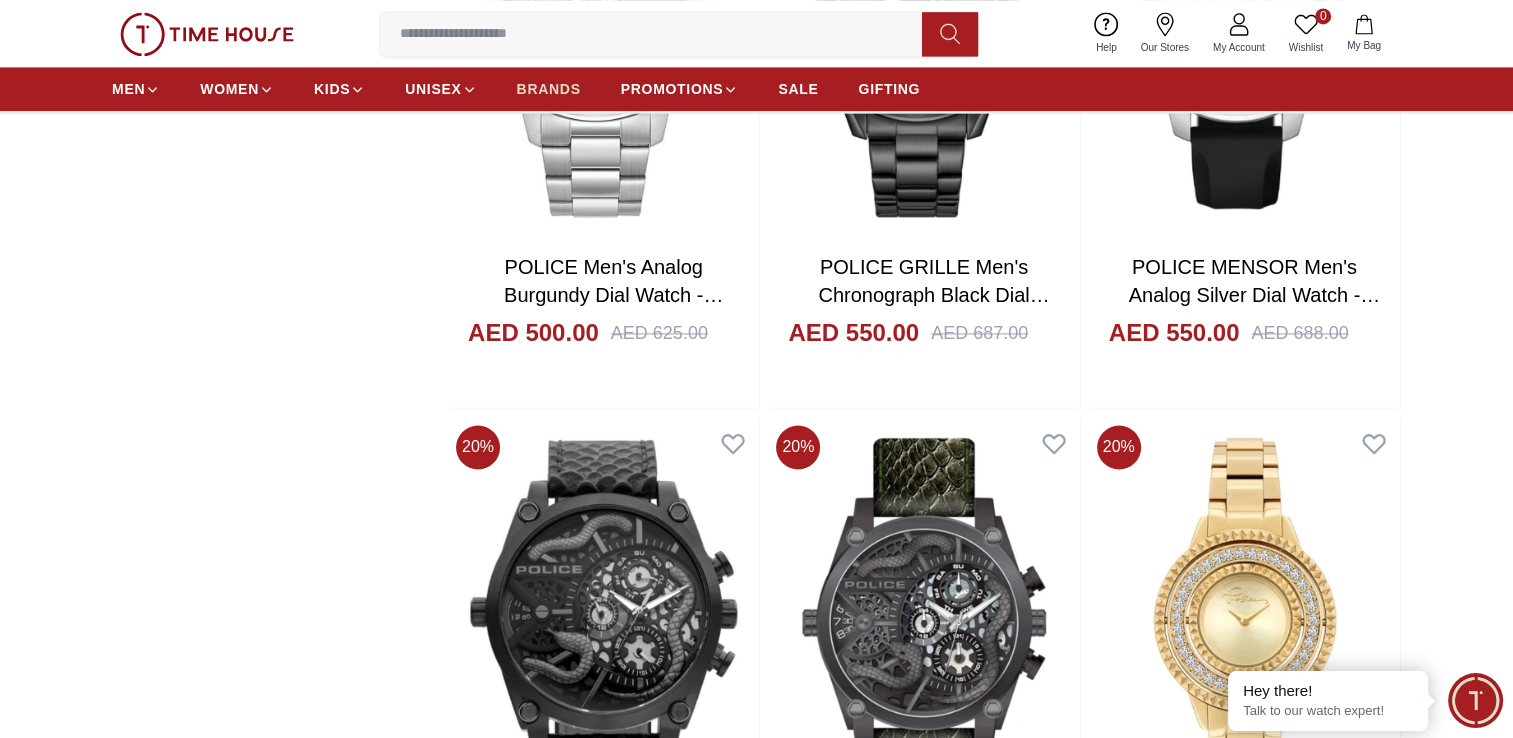 click on "BRANDS" at bounding box center (549, 89) 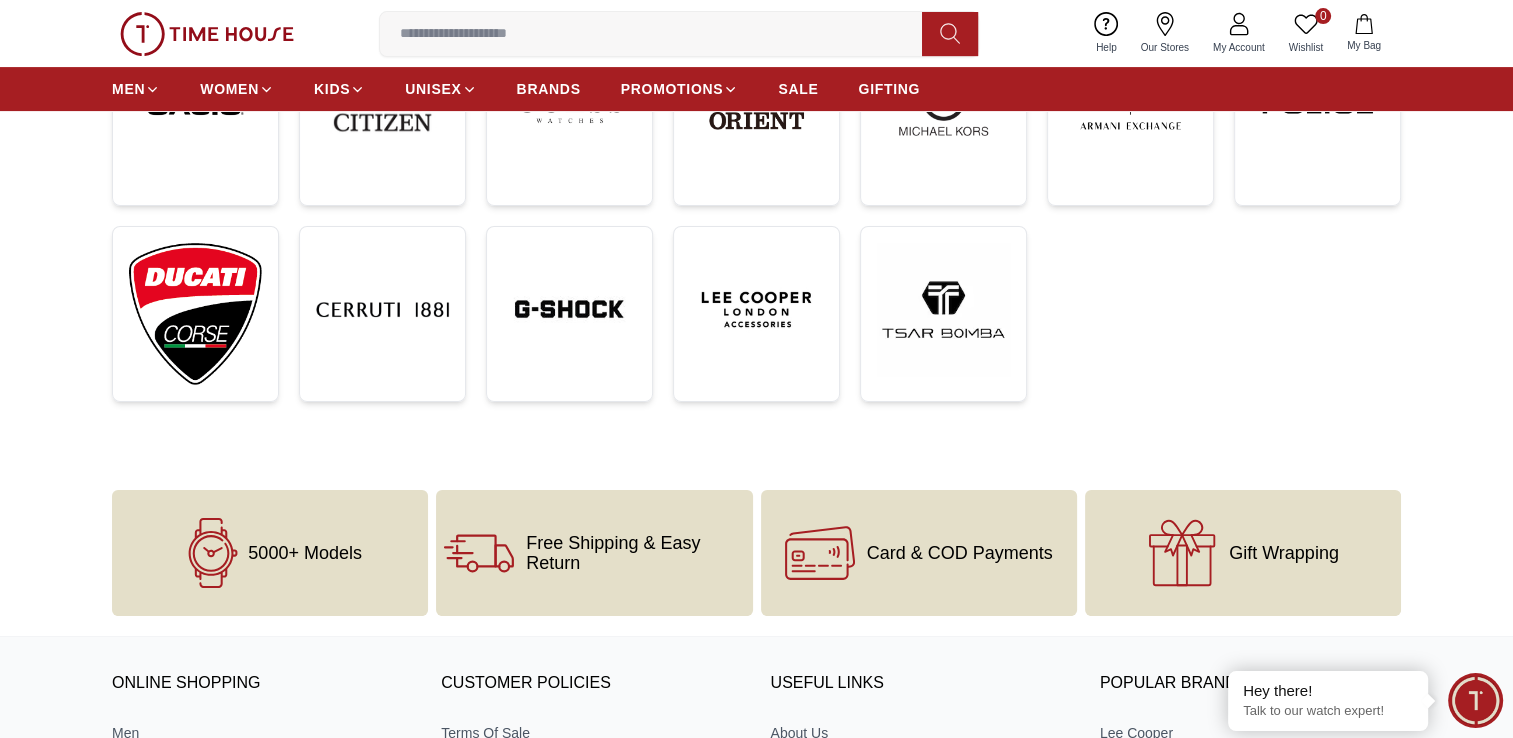 scroll, scrollTop: 700, scrollLeft: 0, axis: vertical 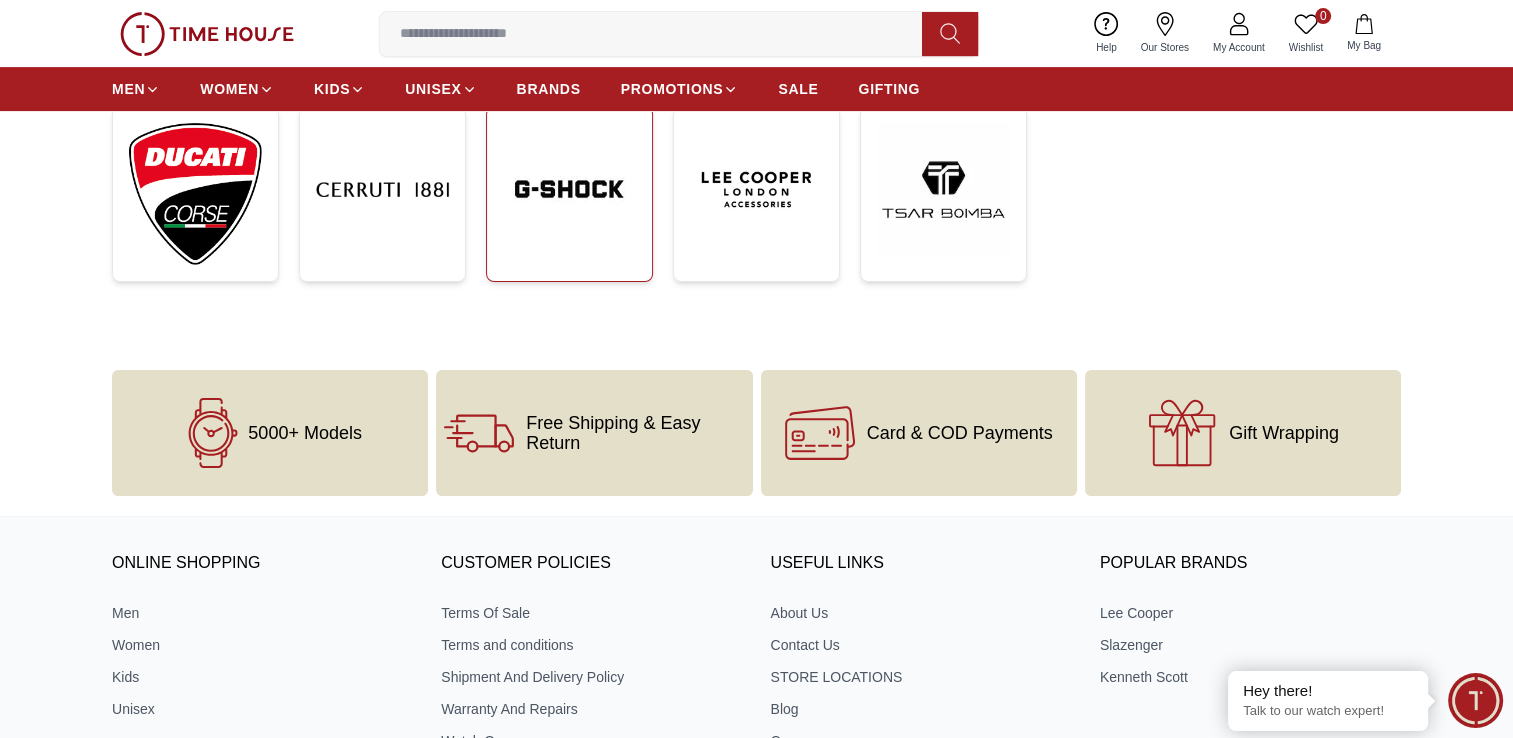 click at bounding box center [569, 189] 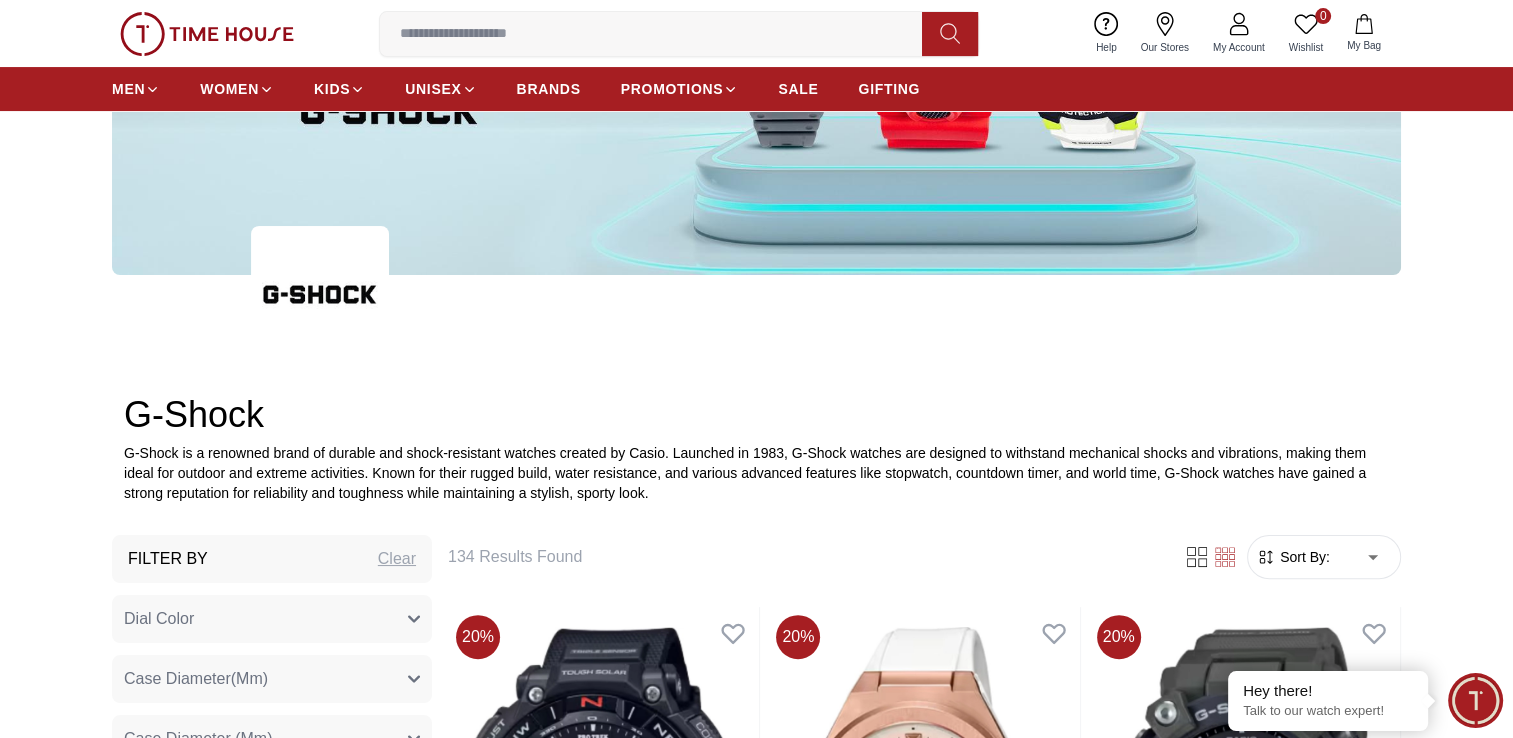 scroll, scrollTop: 600, scrollLeft: 0, axis: vertical 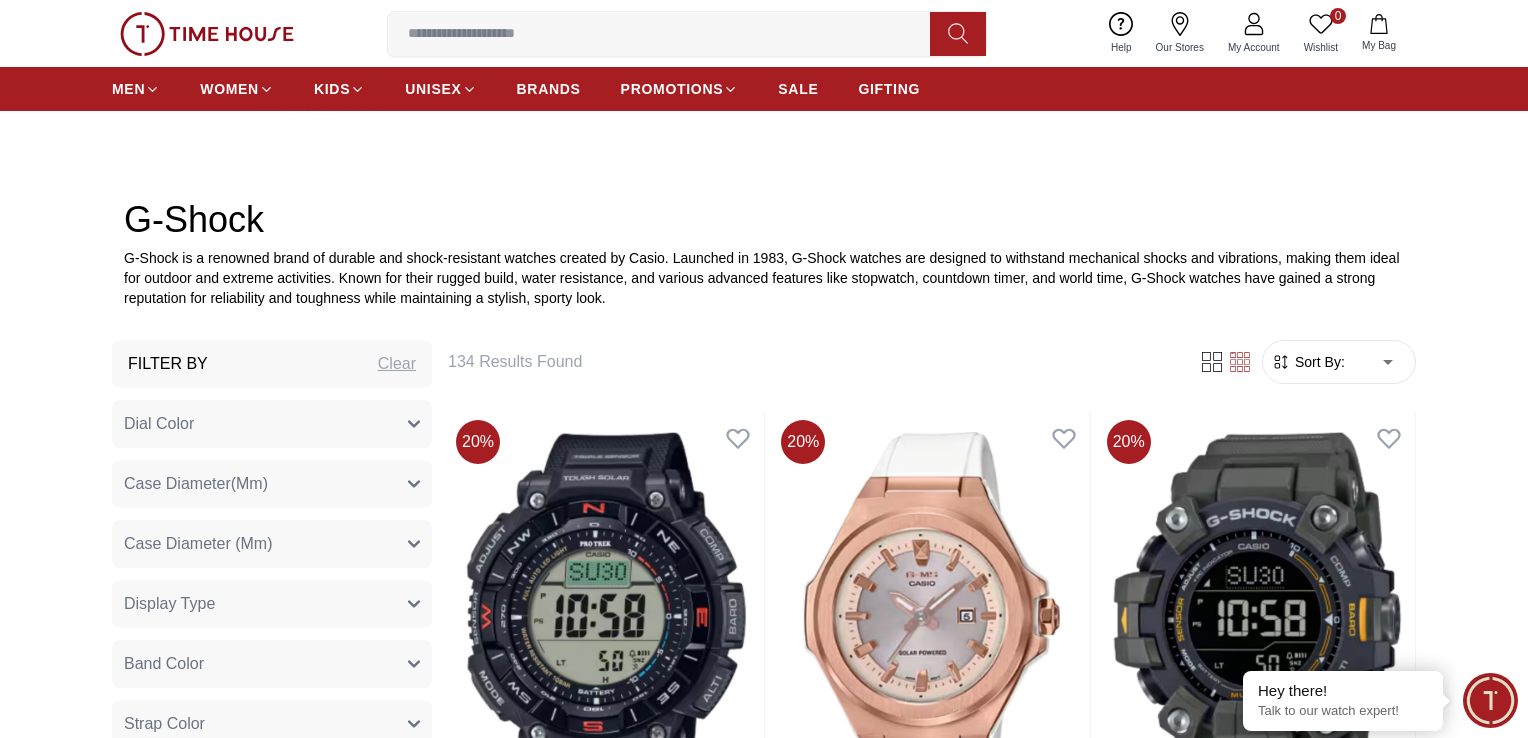 click on "100% Genuine products with International Warranty Shop From UAE | العربية |  Currency   | 0 Wishlist Help Our Stores My Account 0 Wishlist My Bag MEN WOMEN KIDS UNISEX BRANDS PROMOTIONS SALE GIFTING Home G-Shock G-Shock G-Shock is a renowned brand of durable and shock-resistant watches created by Casio. Launched in 1983, G-Shock watches are designed to withstand mechanical shocks and vibrations, making them ideal for outdoor and extreme activities. Known for their rugged build, water resistance, and various advanced features like stopwatch, countdown timer, and world time, G-Shock watches have gained a strong reputation for reliability and toughness while maintaining a stylish, sporty look.    Filter By Clear Dial Color Black Silver Grey Dark Blue+Gold White Yellow Navy Blue Pink Beige Red Blue+Rose Gold Dark Blue+Silver Multi Color Orange Purple BlackDial with green/Black bezel Transparent Blue & Gun Black & Grey Blue+Black Black+Pink Grey+Red Gloss Color Blue Green Brown Gold Rose Gold Multi-color" at bounding box center (764, 2385) 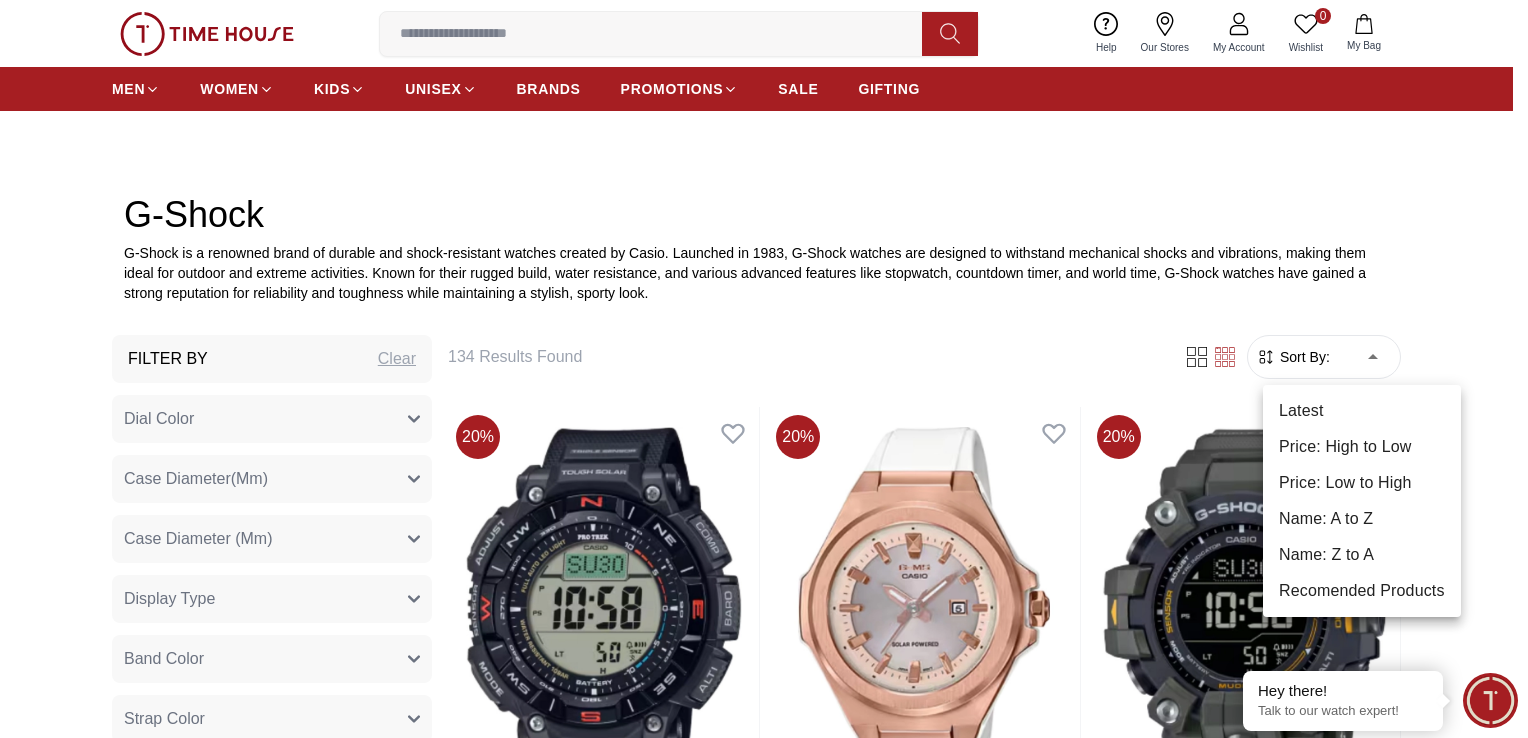 click on "Price: Low to High" at bounding box center [1362, 483] 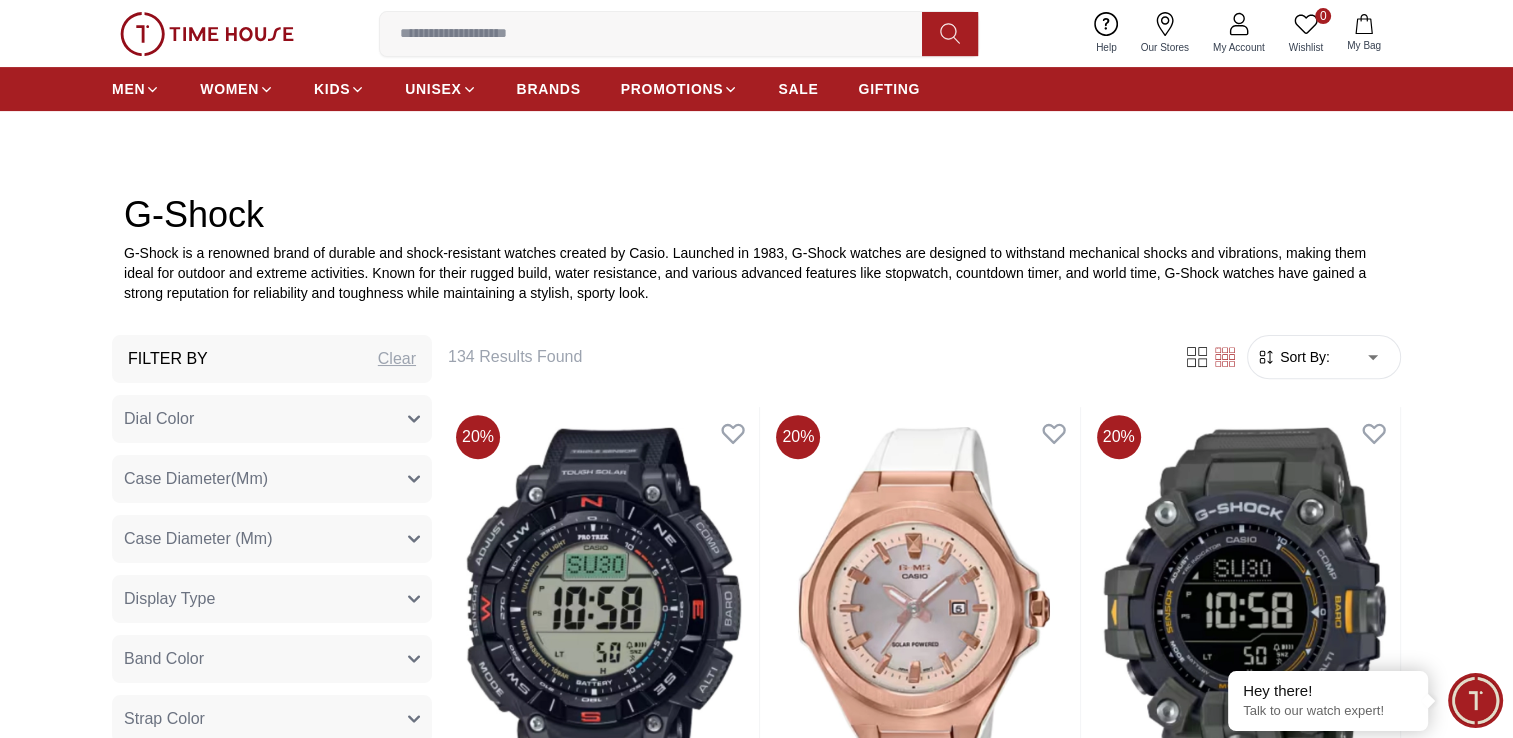 type on "*" 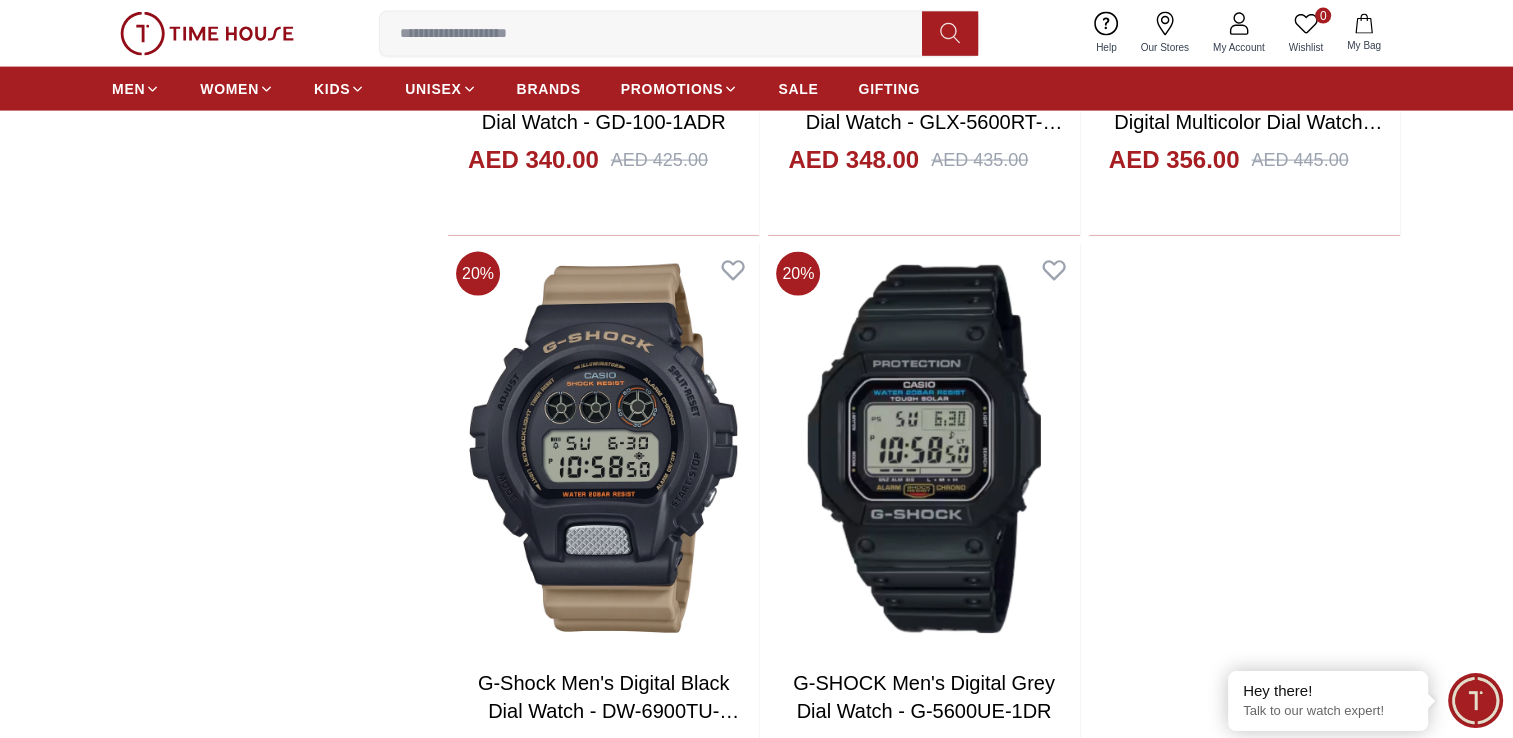 scroll, scrollTop: 4400, scrollLeft: 0, axis: vertical 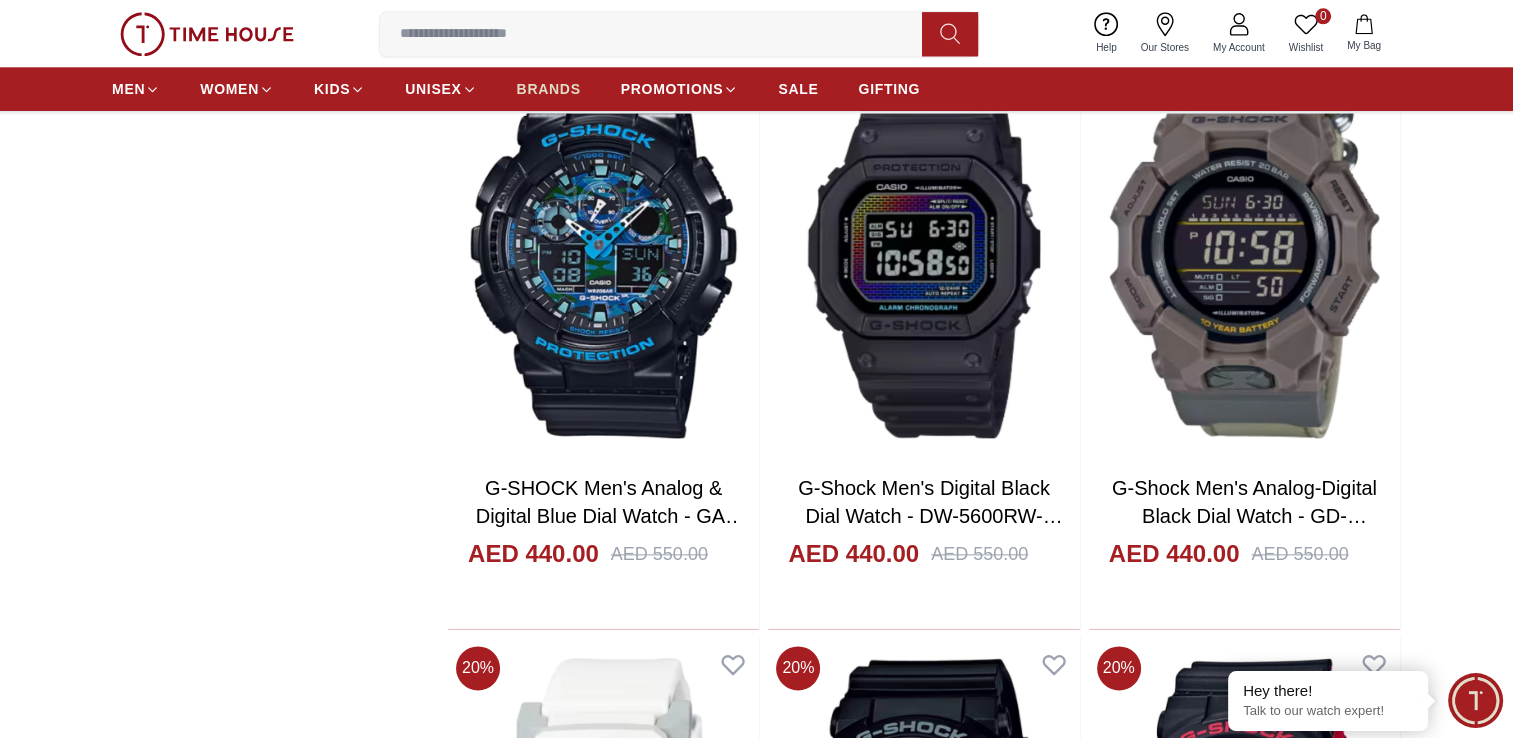 click on "BRANDS" at bounding box center (549, 89) 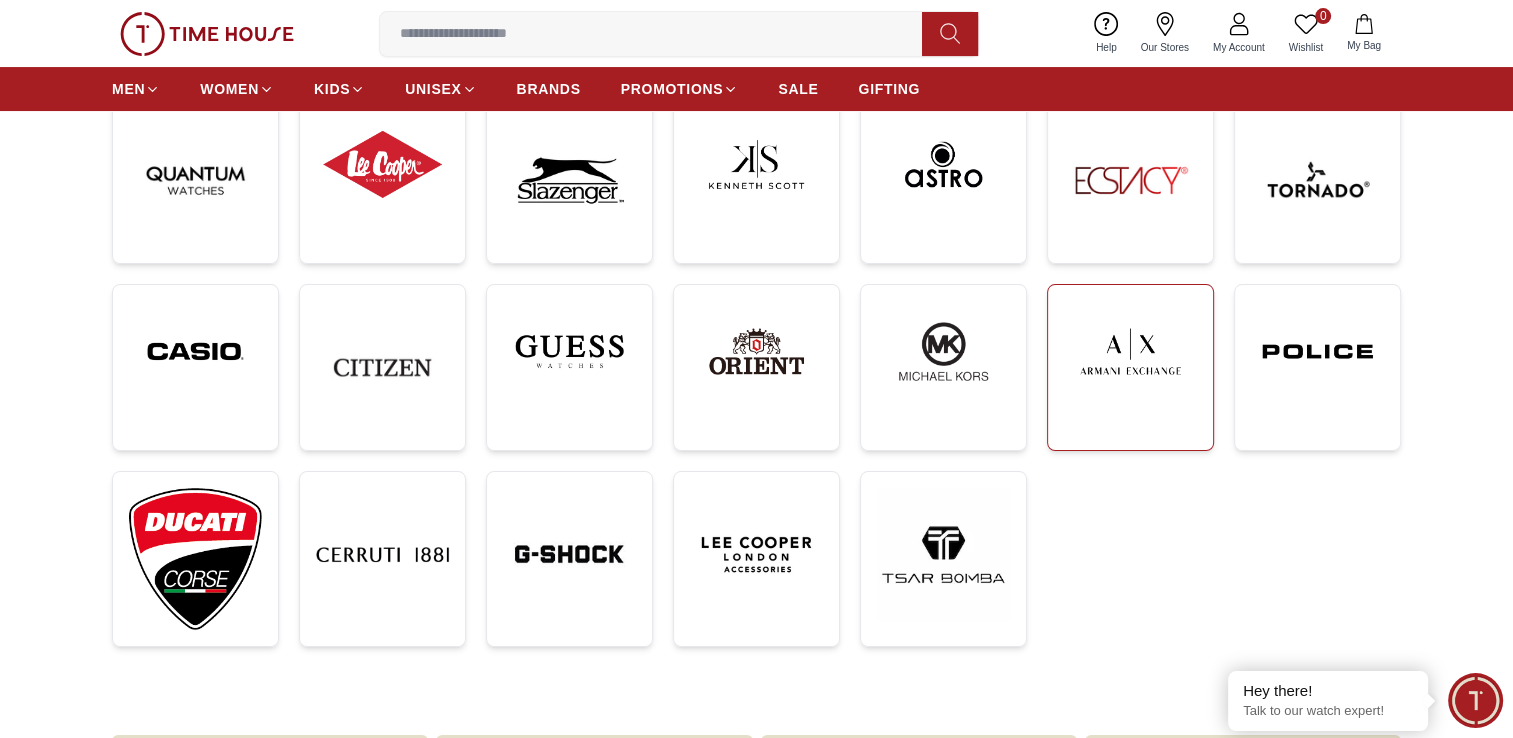 scroll, scrollTop: 500, scrollLeft: 0, axis: vertical 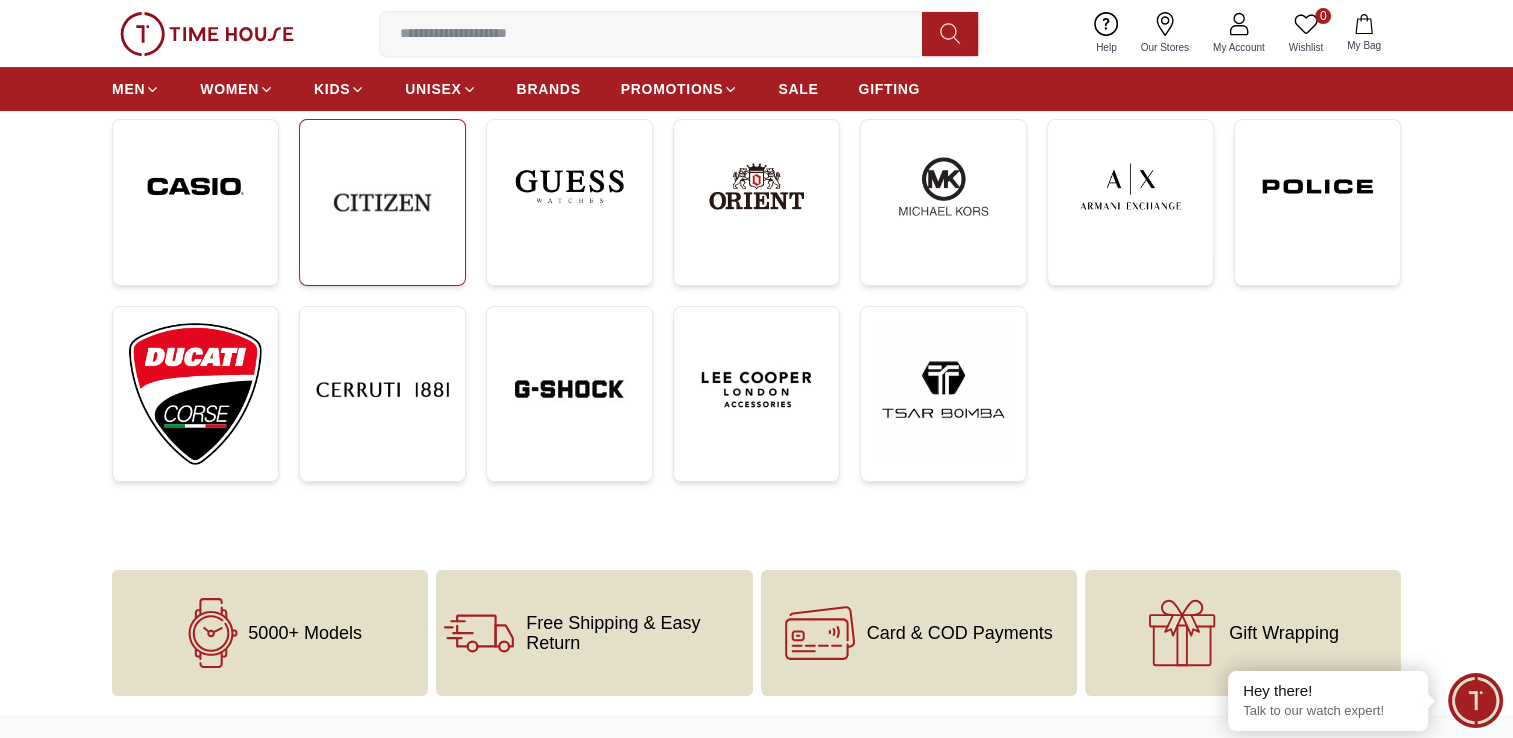 click at bounding box center (382, 202) 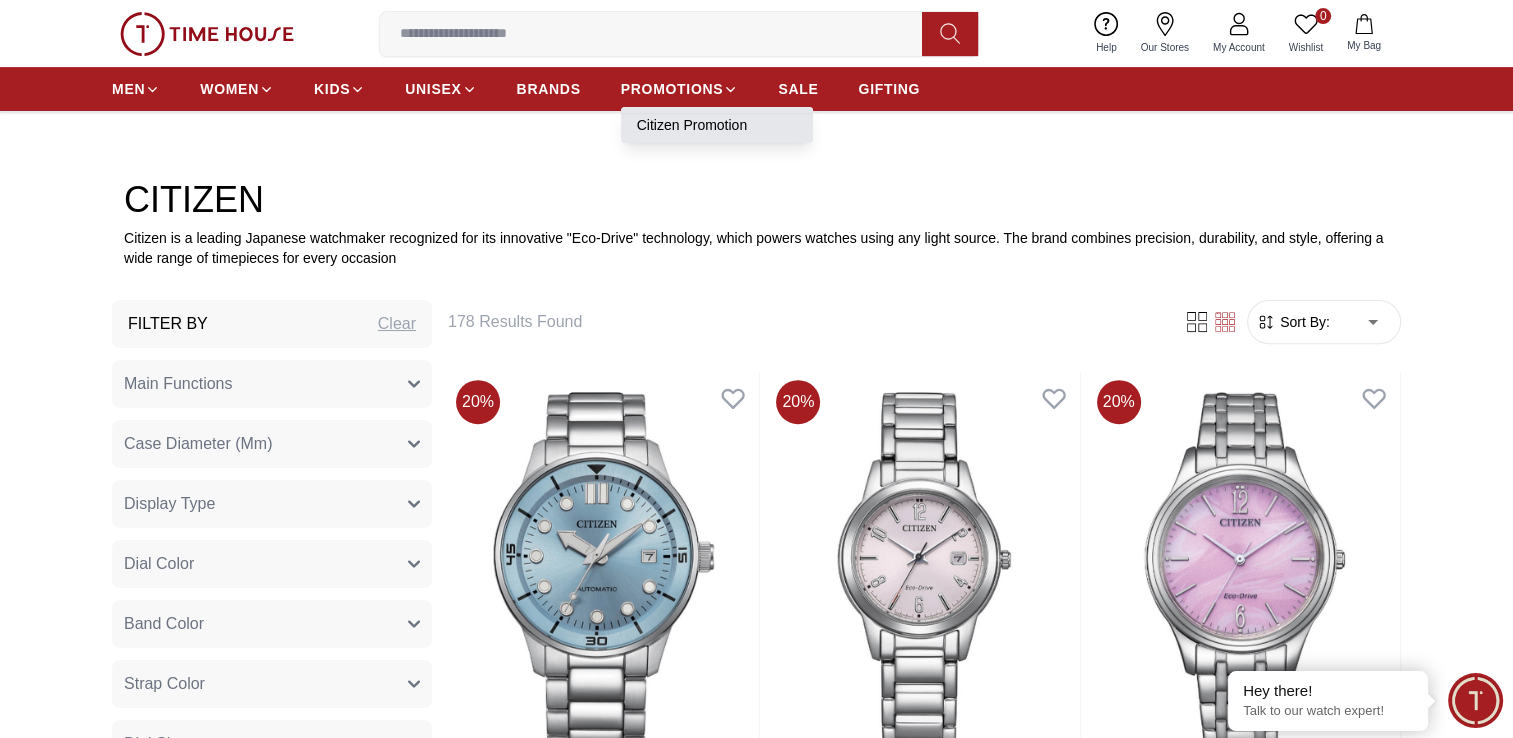scroll, scrollTop: 700, scrollLeft: 0, axis: vertical 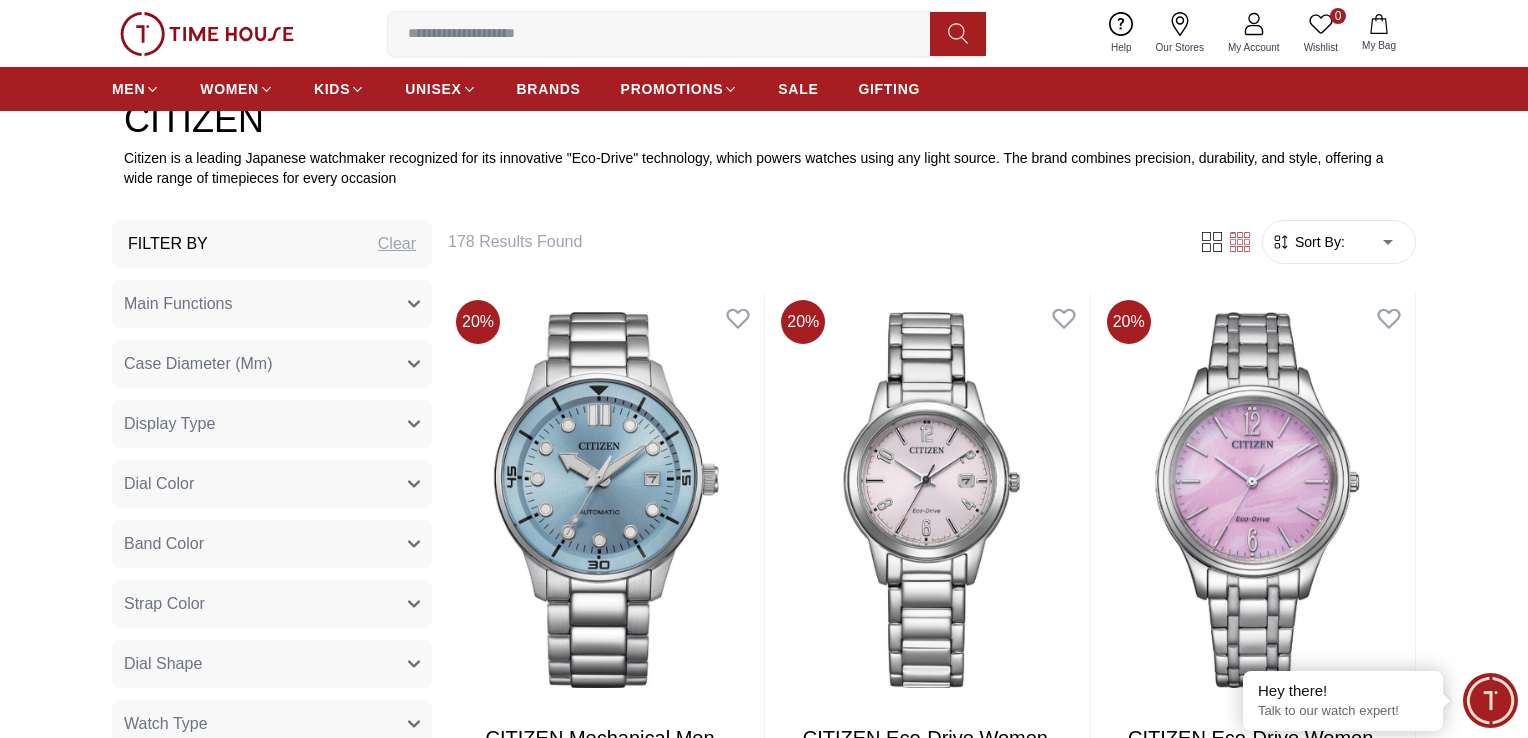 click on "100% Genuine products with International Warranty Shop From UAE | العربية |  Currency   | 0 Wishlist Help Our Stores My Account 0 Wishlist My Bag MEN WOMEN KIDS UNISEX BRANDS PROMOTIONS SALE GIFTING Home Citizen CITIZEN Citizen is a leading Japanese watchmaker recognized for its innovative "Eco-Drive" technology, which powers watches using any light source. The brand combines precision, durability, and style, offering a wide range of timepieces for every occasion    Filter By Clear Main Functions 1/1 second units chronograph 60 minute timing, 24 hrs display, Date display Date Display, Eco-Drive (recharged by any light source; No need to change battery), Insufficient Charge Warning Function, Overcharge Prevention Function Day and Date display Eco-Drive (recharged by any light source; No need to change battery), Insufficient Charge Warning Function, Overcharge Prevention Function  Small second hand 1/1 second units chronograph 60 minute timing
24 hrs display
Date display Date Display 26mm Analog Grey" at bounding box center (764, 2275) 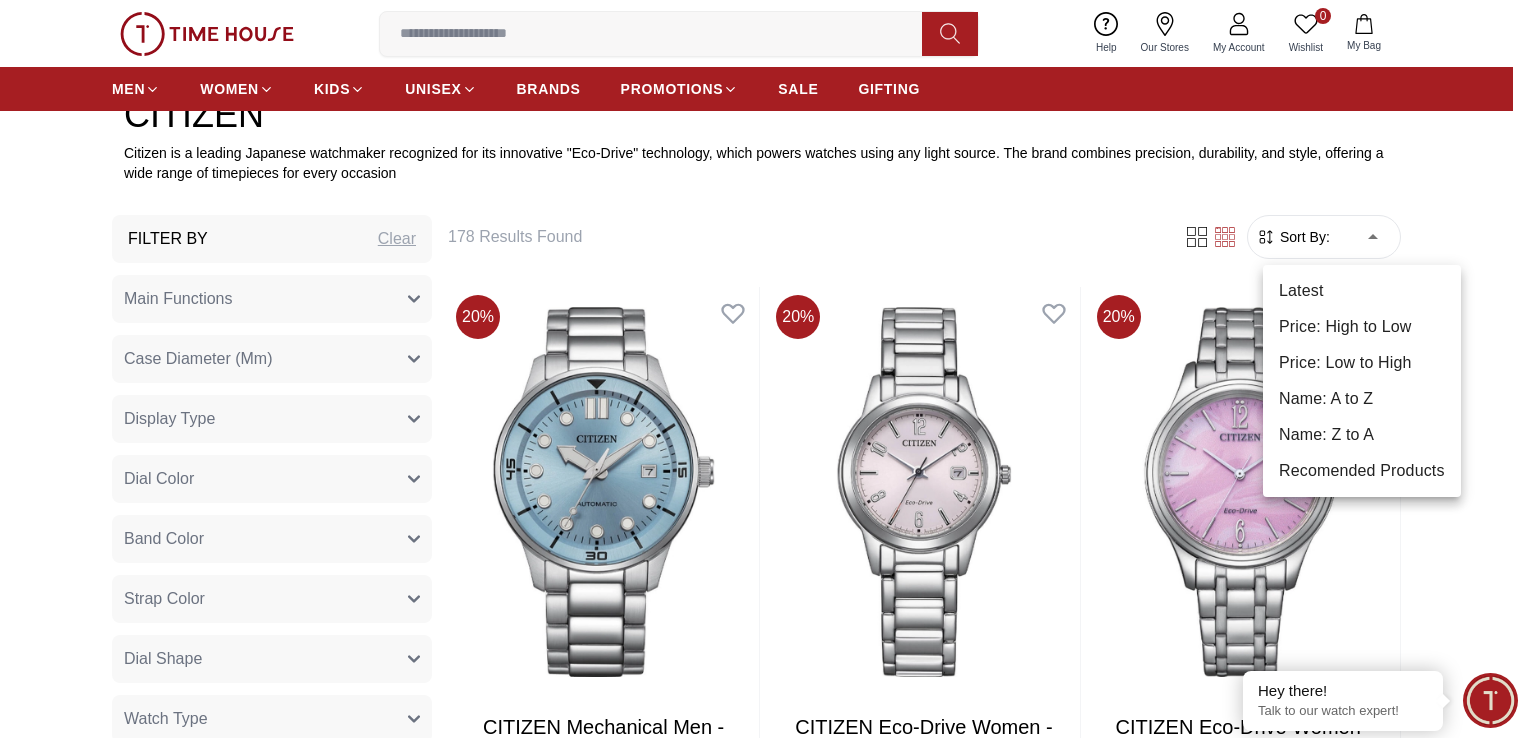 click on "Price: Low to High" at bounding box center (1362, 363) 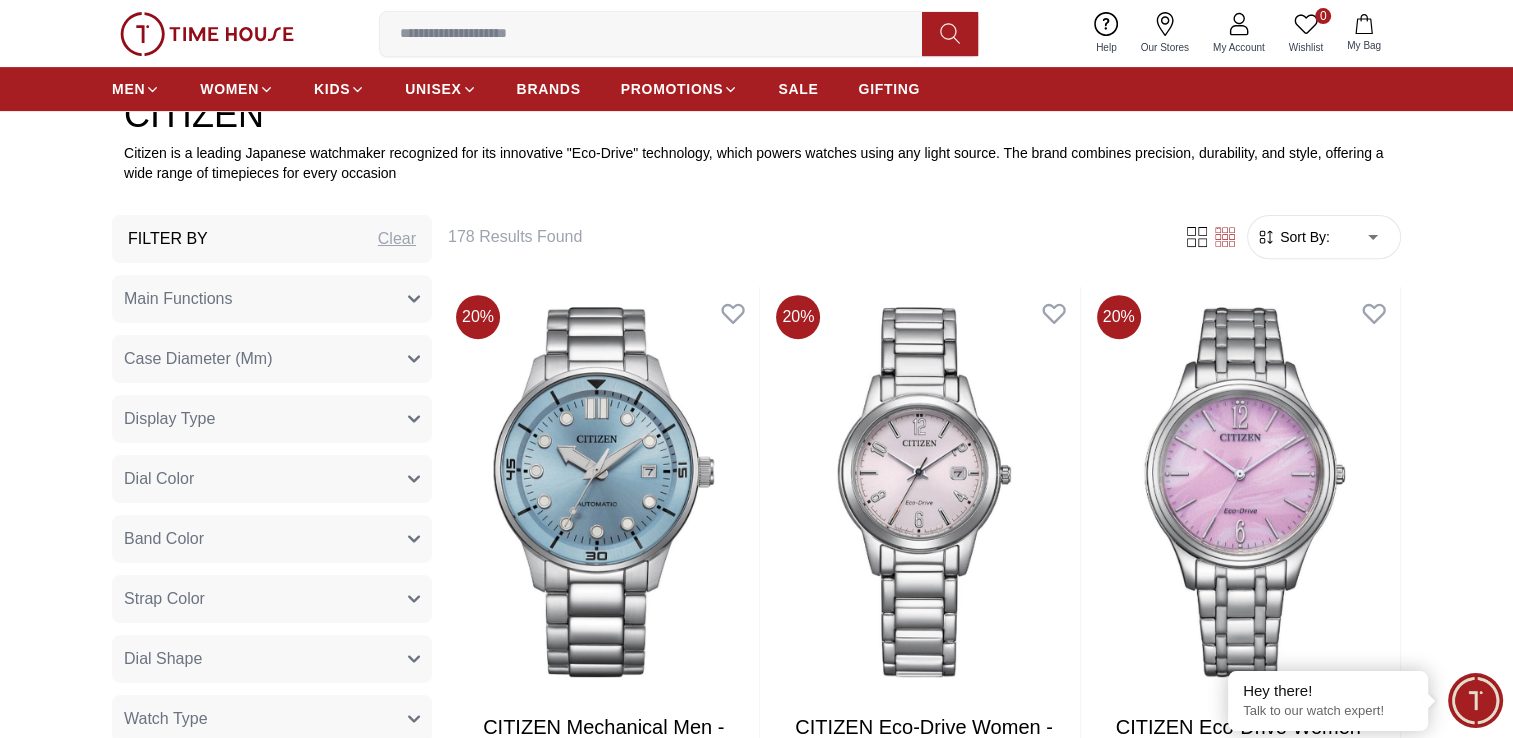 type on "*" 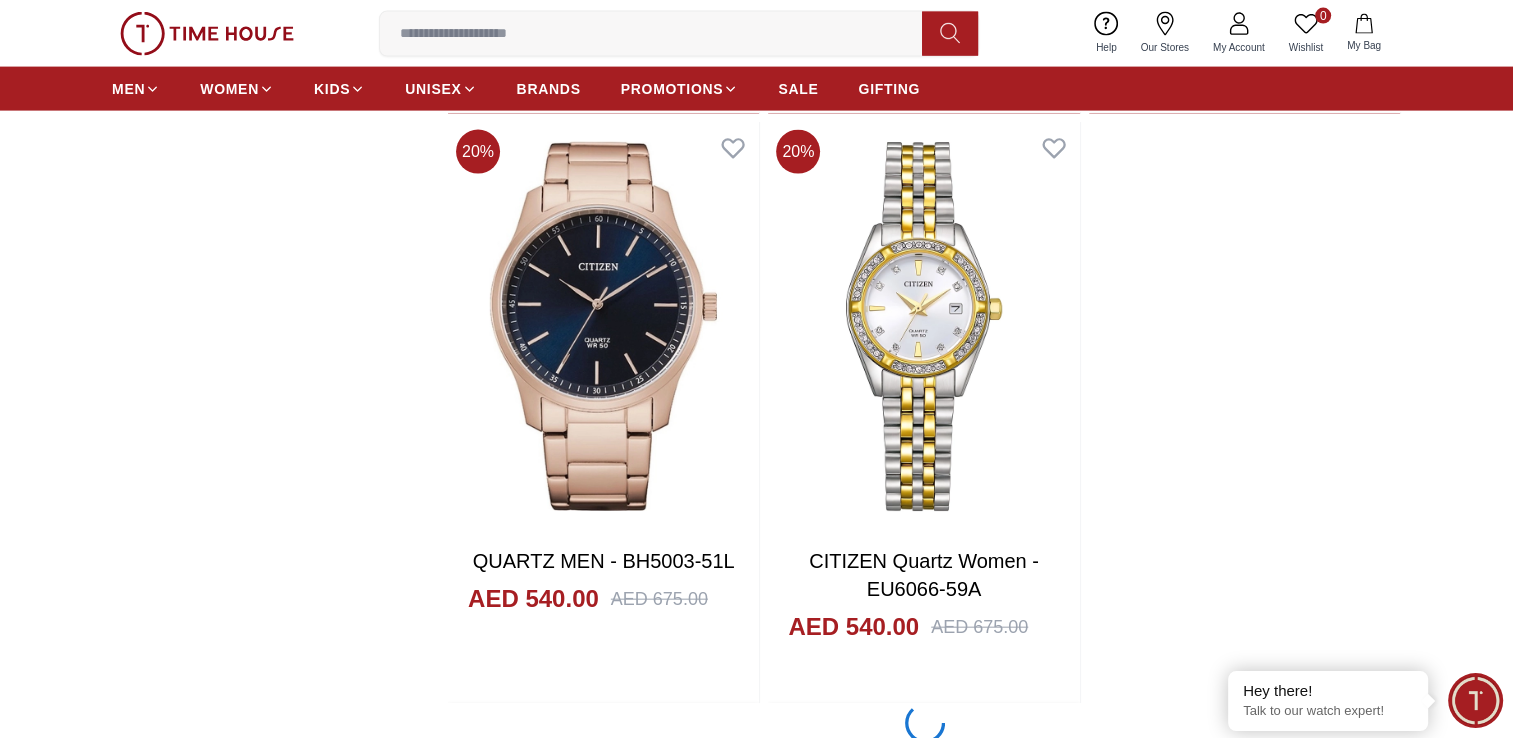 scroll, scrollTop: 4400, scrollLeft: 0, axis: vertical 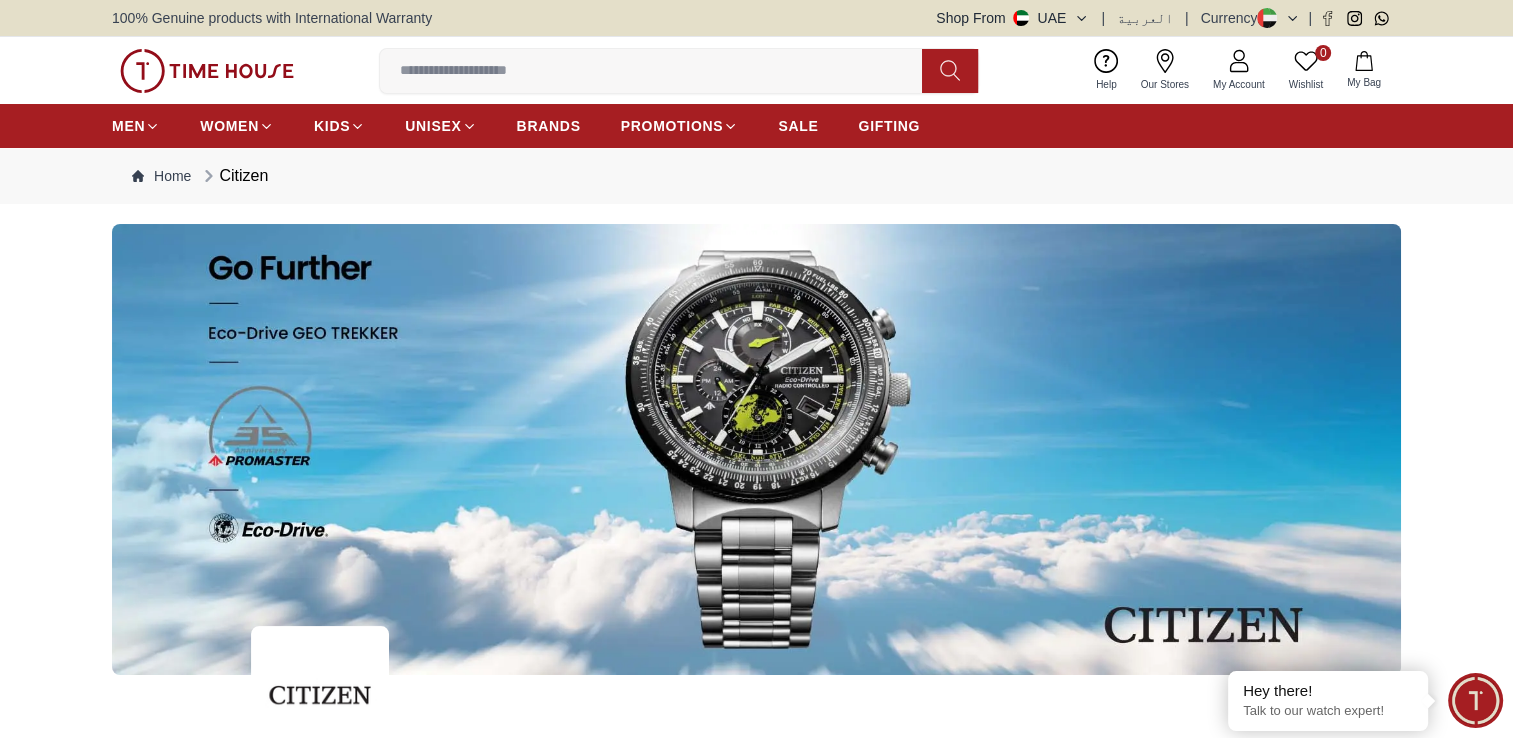 click at bounding box center [659, 71] 